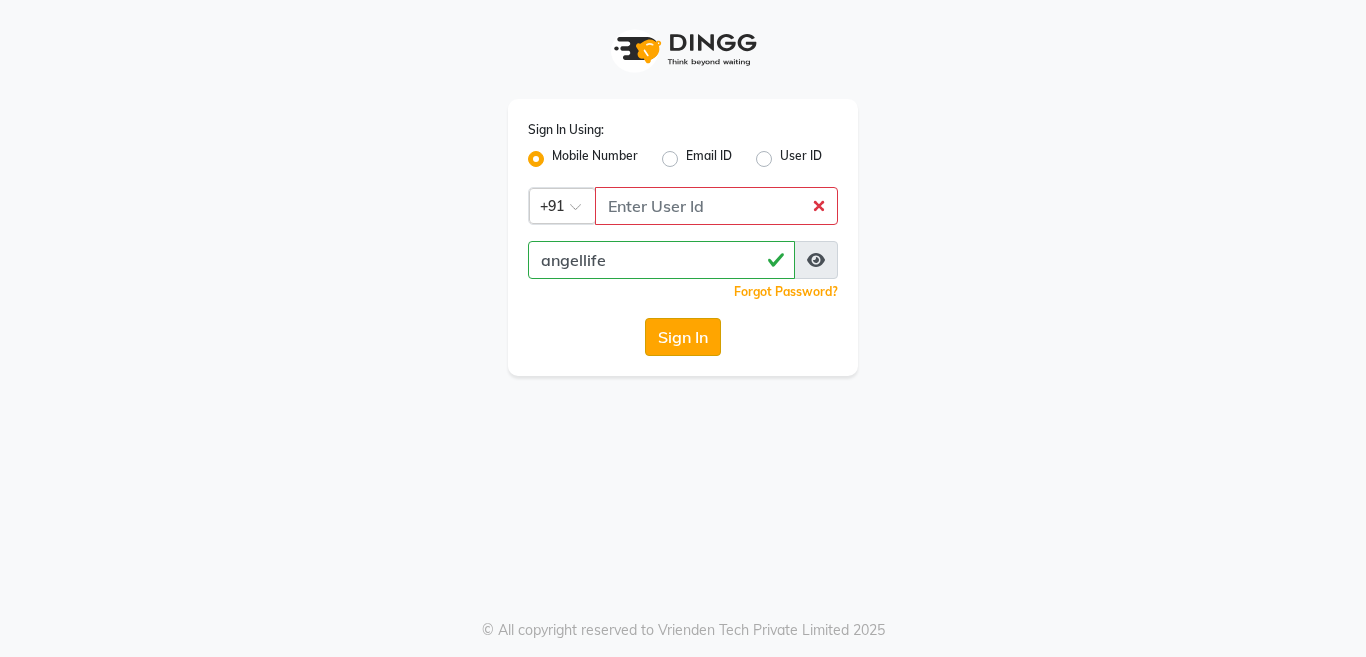 scroll, scrollTop: 0, scrollLeft: 0, axis: both 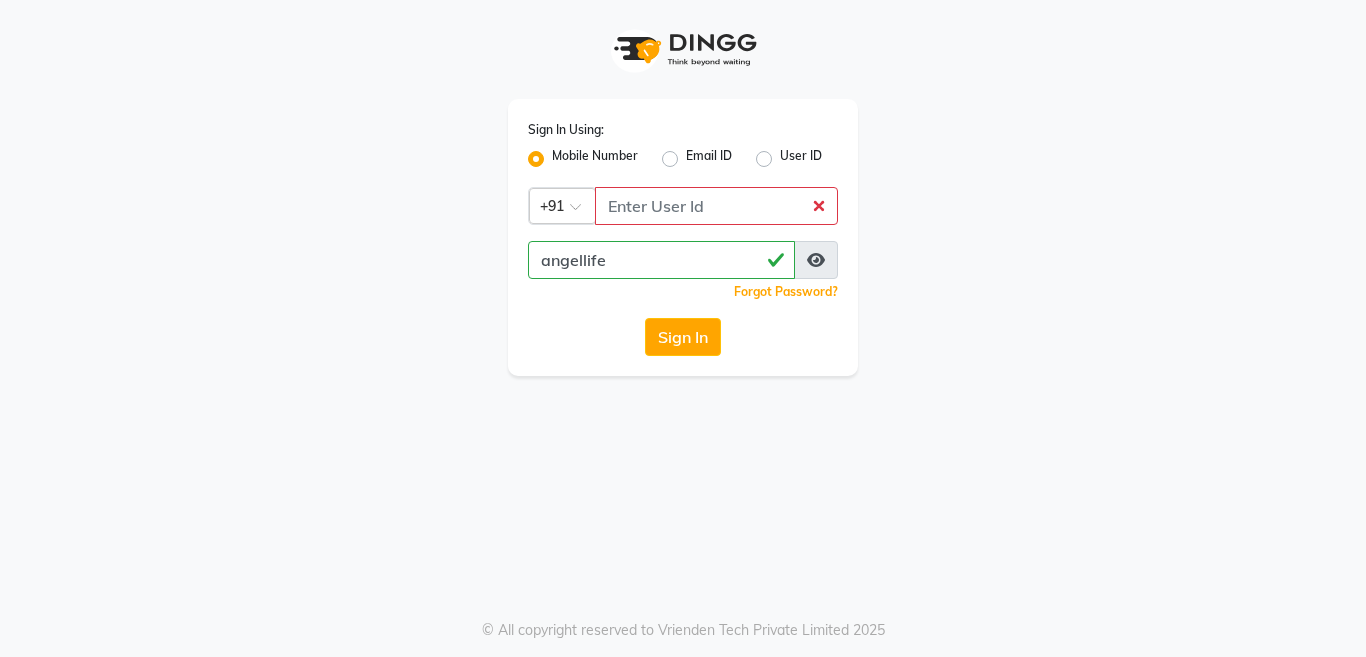 click on "Sign In Using: Mobile Number Email ID User ID Country Code × +91 9506660055 angellife  Remember me Forgot Password?  Sign In   © All copyright reserved to Vrienden Tech Private Limited 2025" at bounding box center (683, 328) 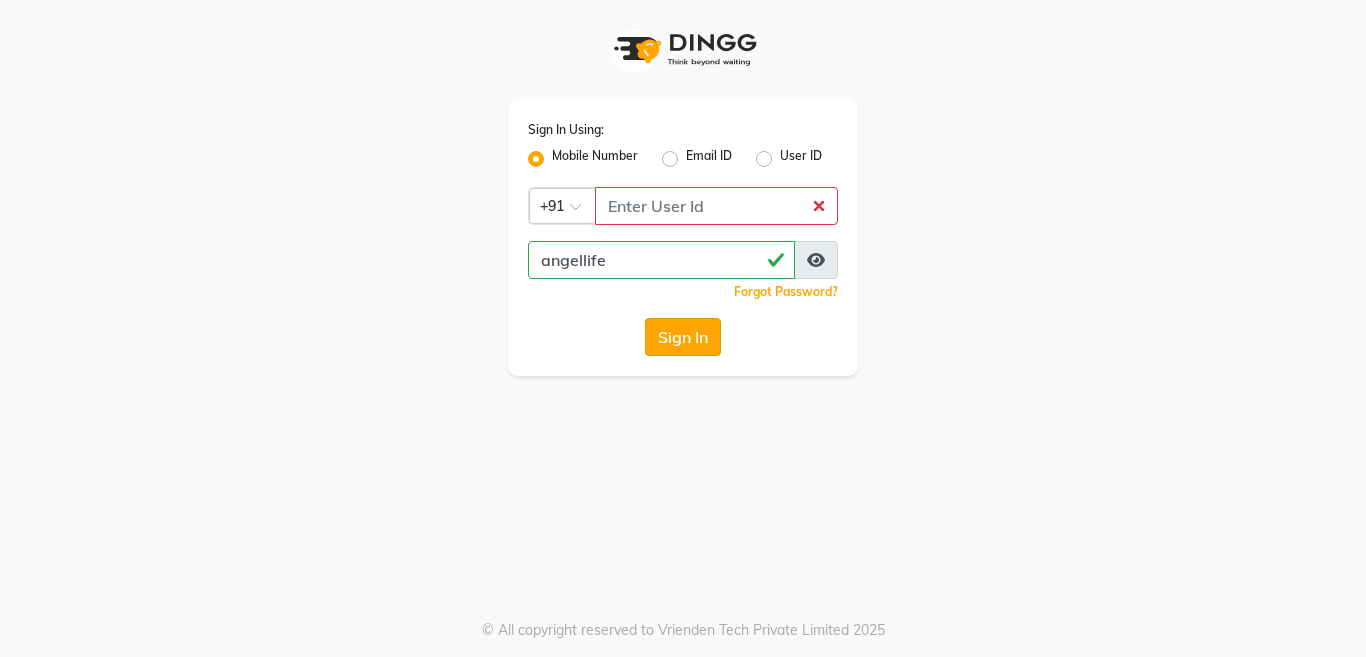 click on "Sign In" 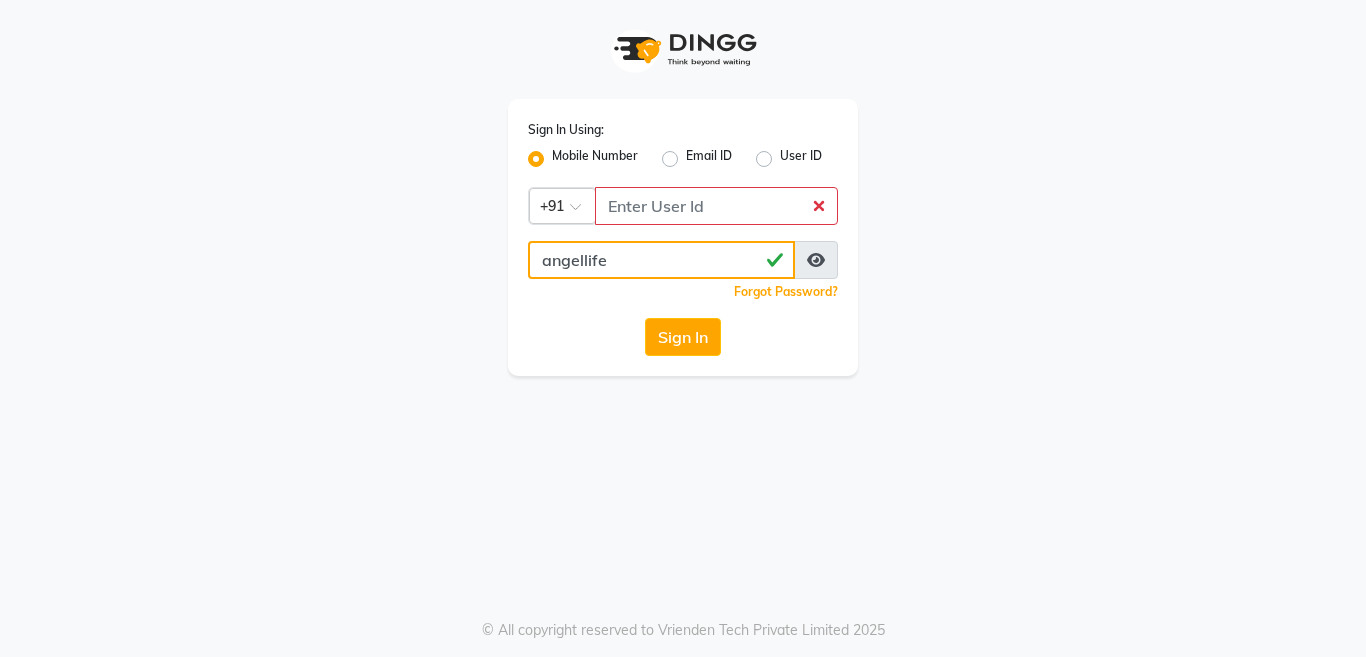 click on "angellife" 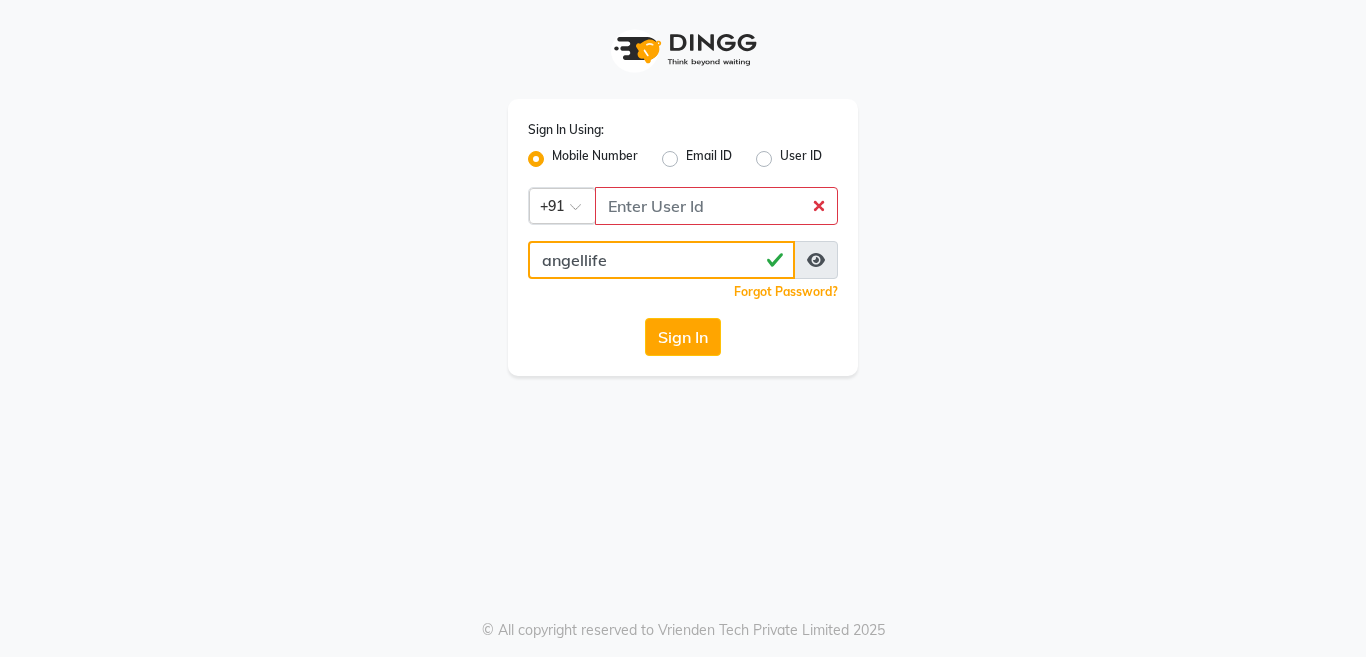 click on "angellife" 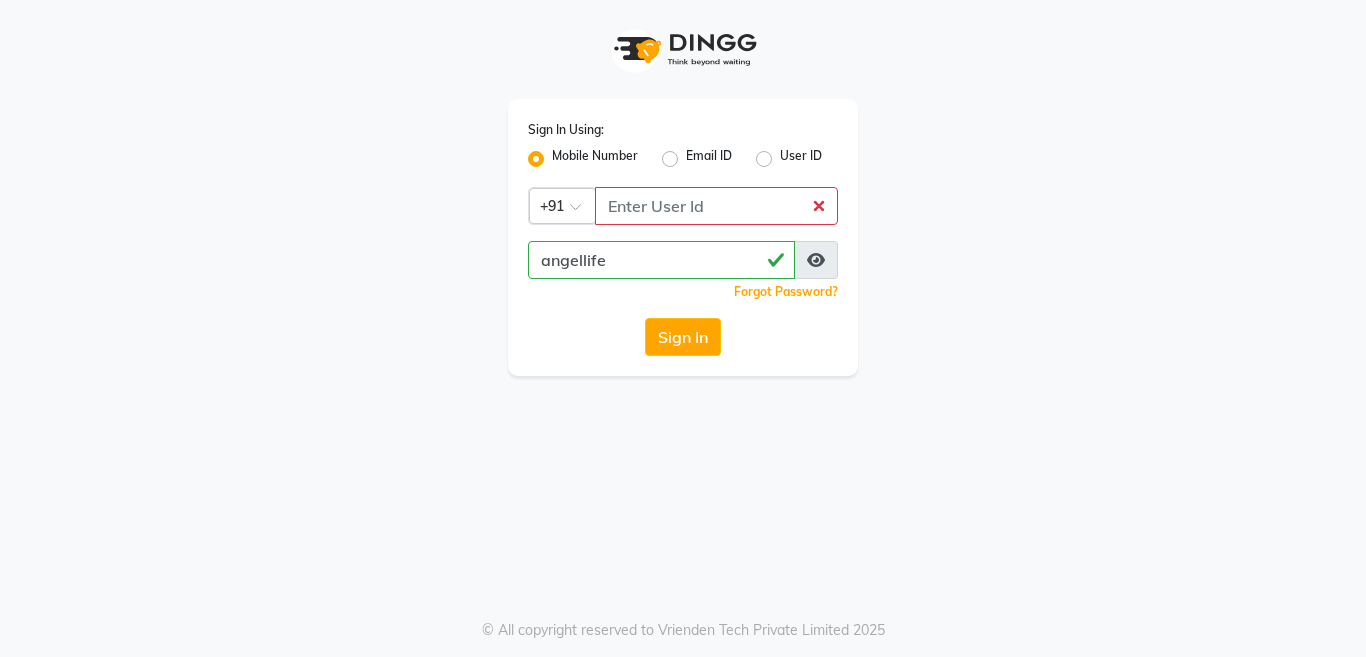 click on "Sign In Using: Mobile Number Email ID User ID Country Code × +91 9506660055 angellife  Remember me Forgot Password?  Sign In" 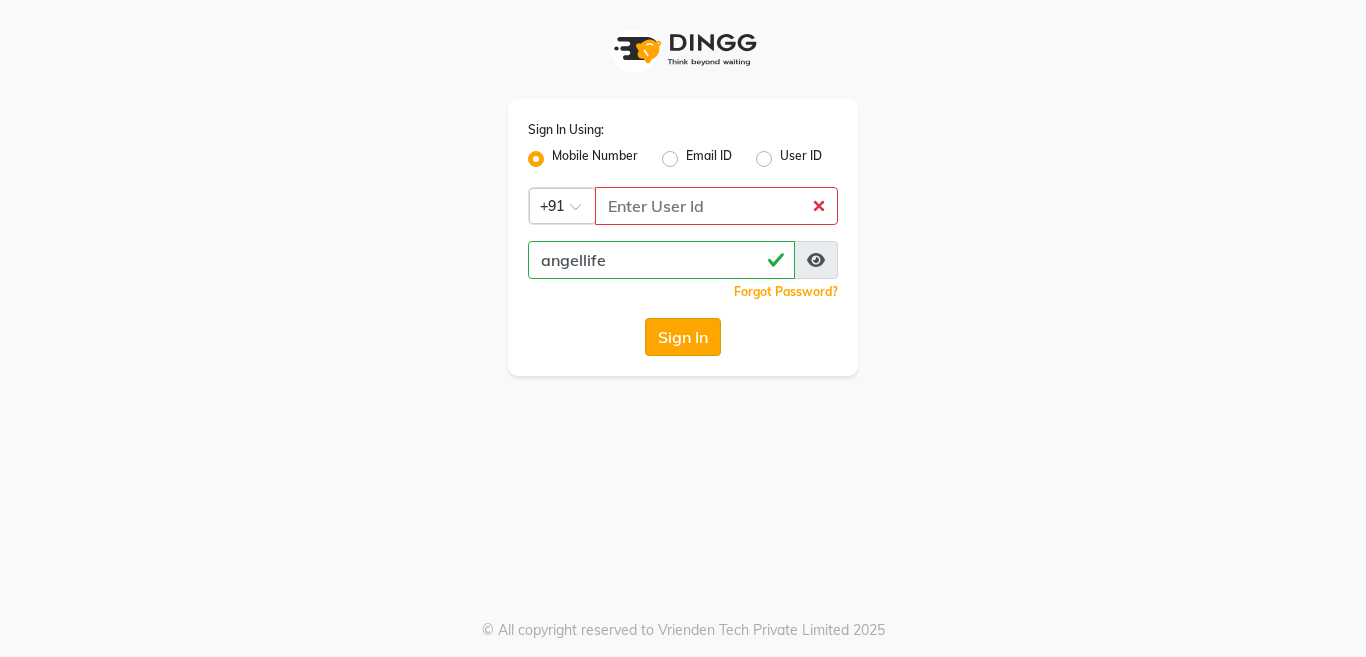 click on "Sign In" 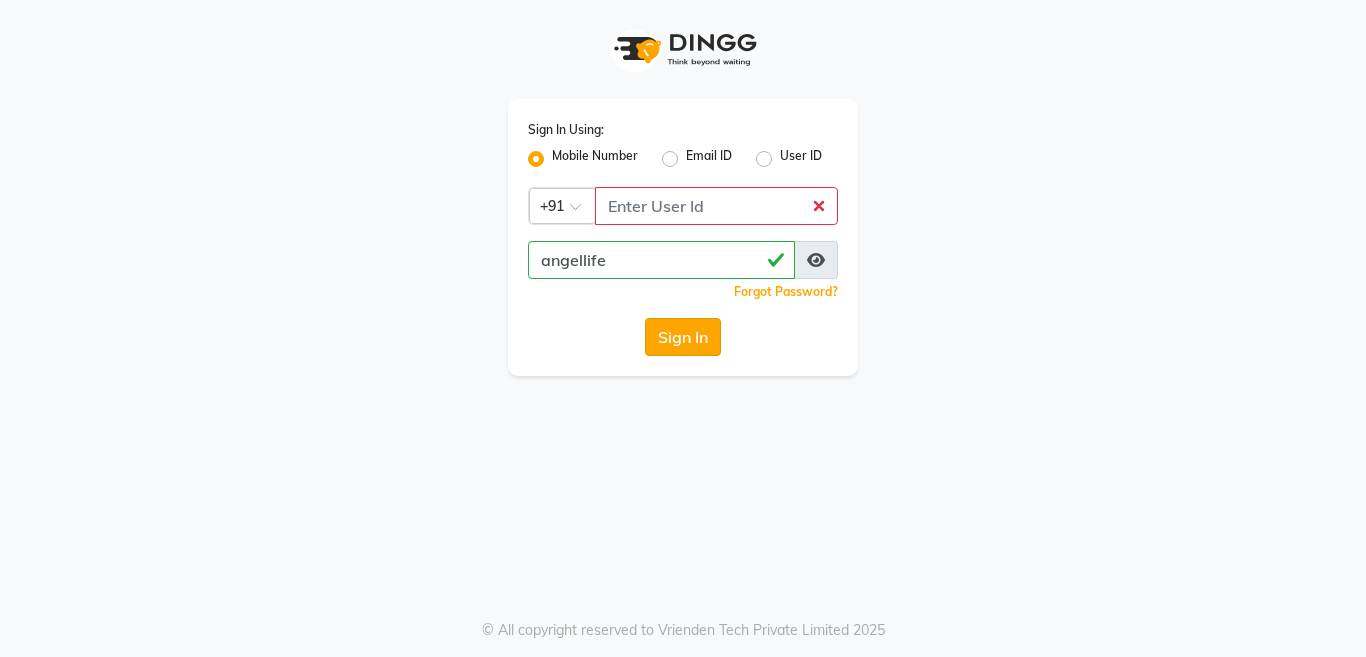 click on "Sign In" 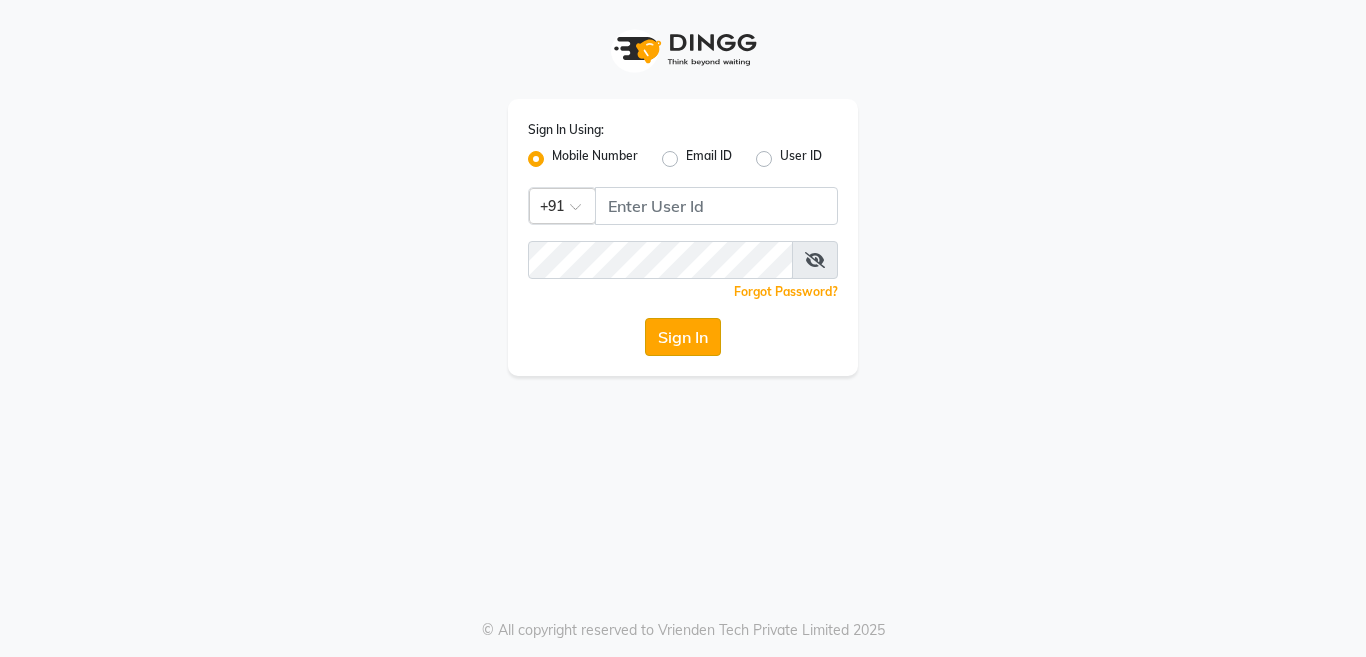 scroll, scrollTop: 0, scrollLeft: 0, axis: both 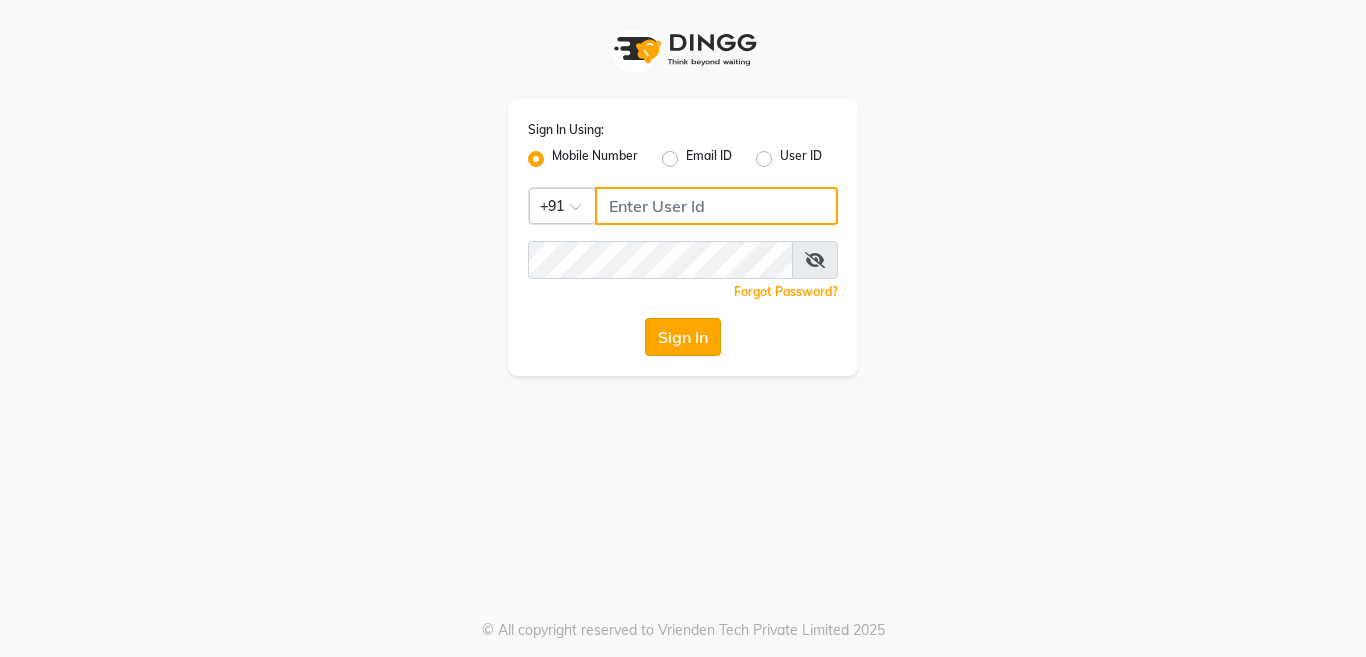 type on "[PHONE]" 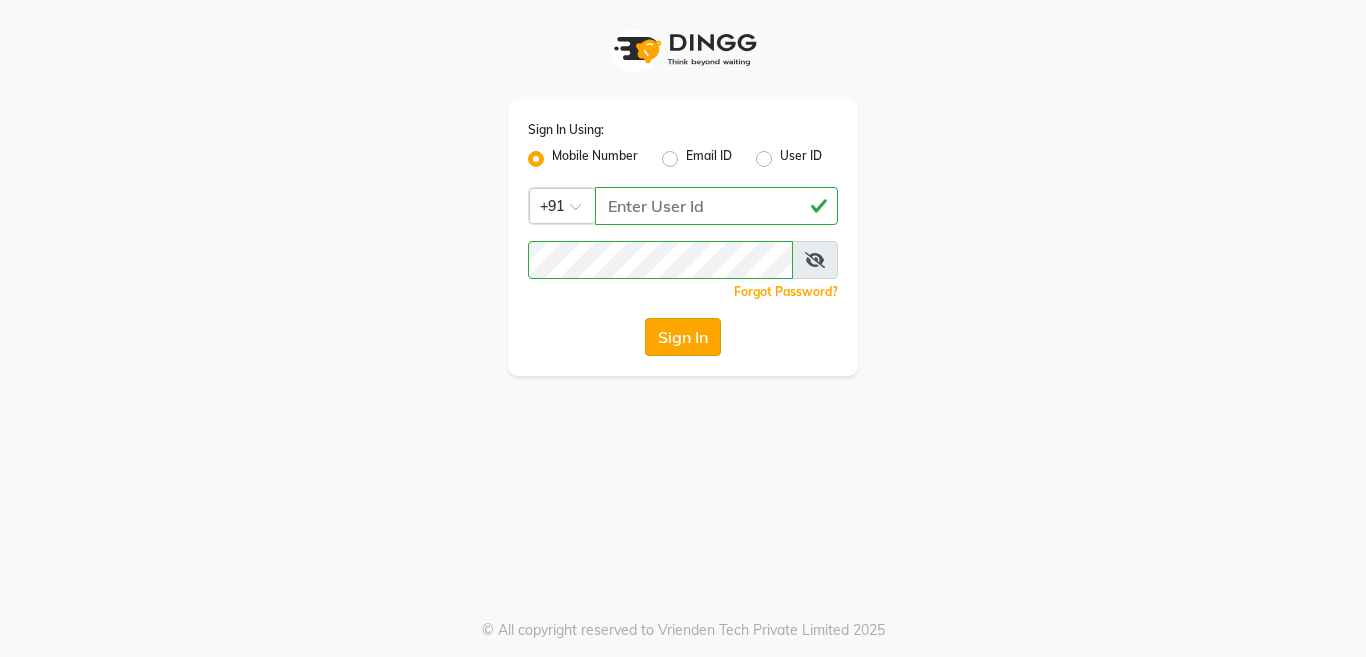 click on "Sign In" 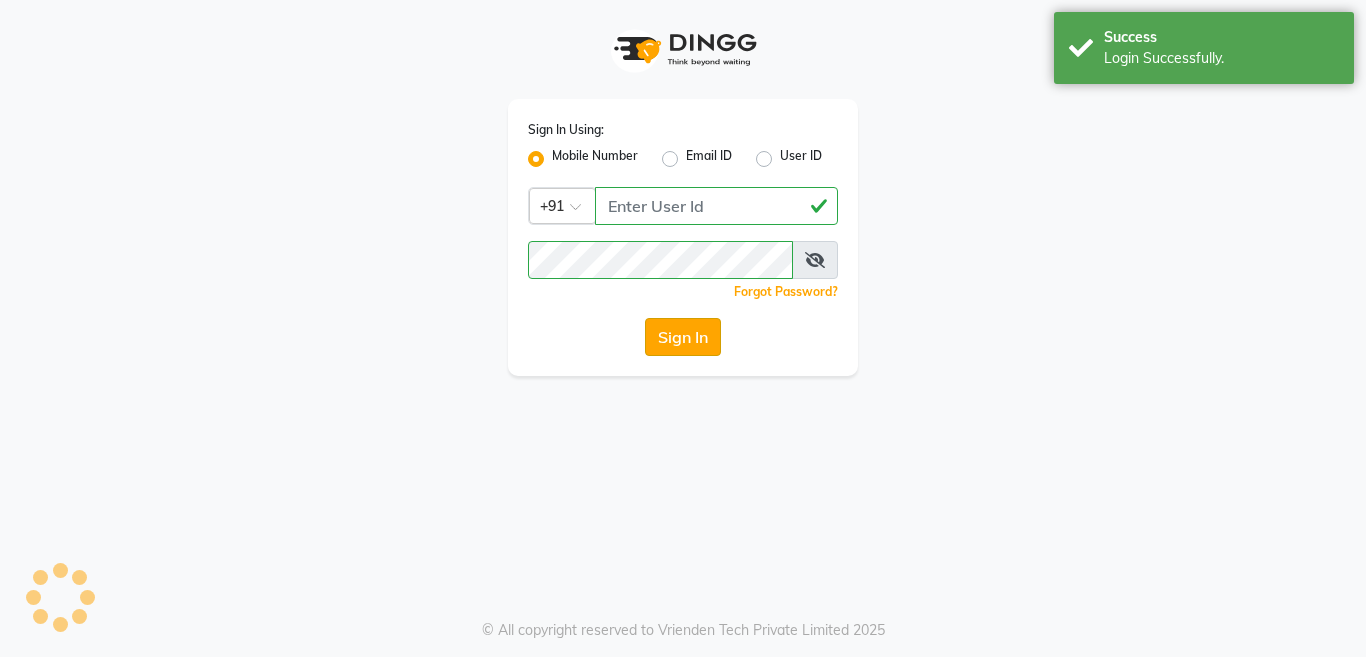 click on "Sign In" 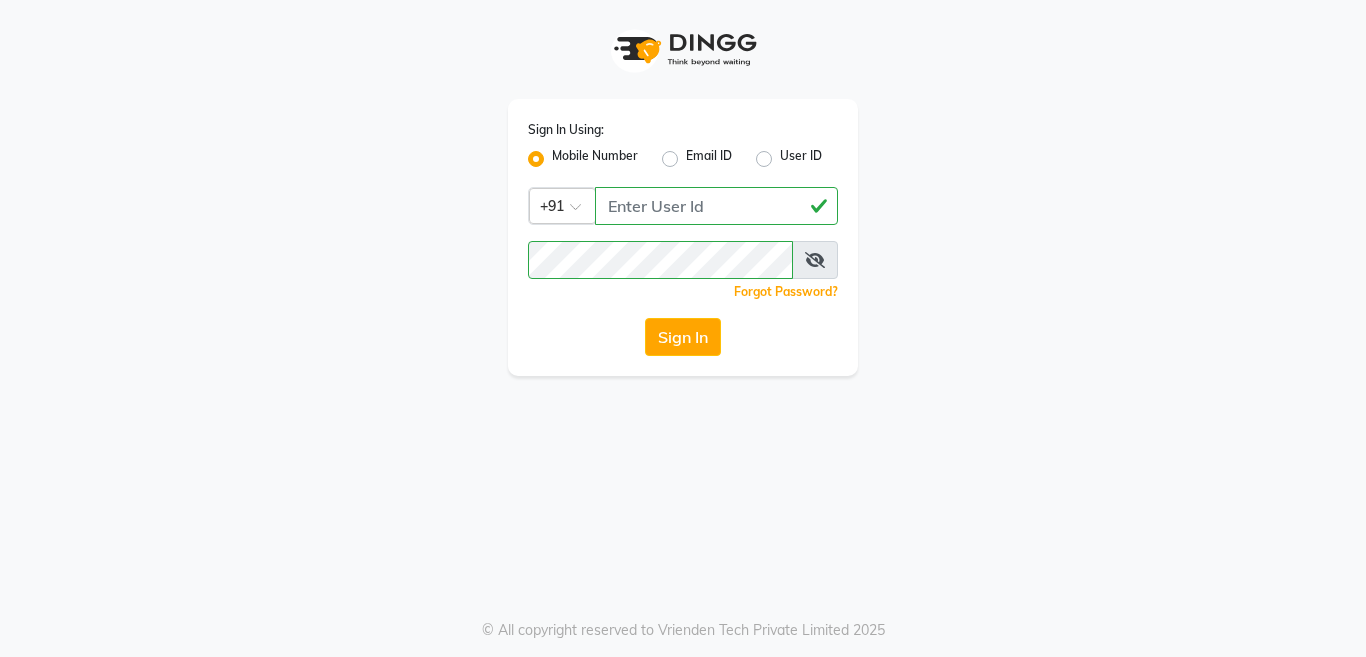 select on "service" 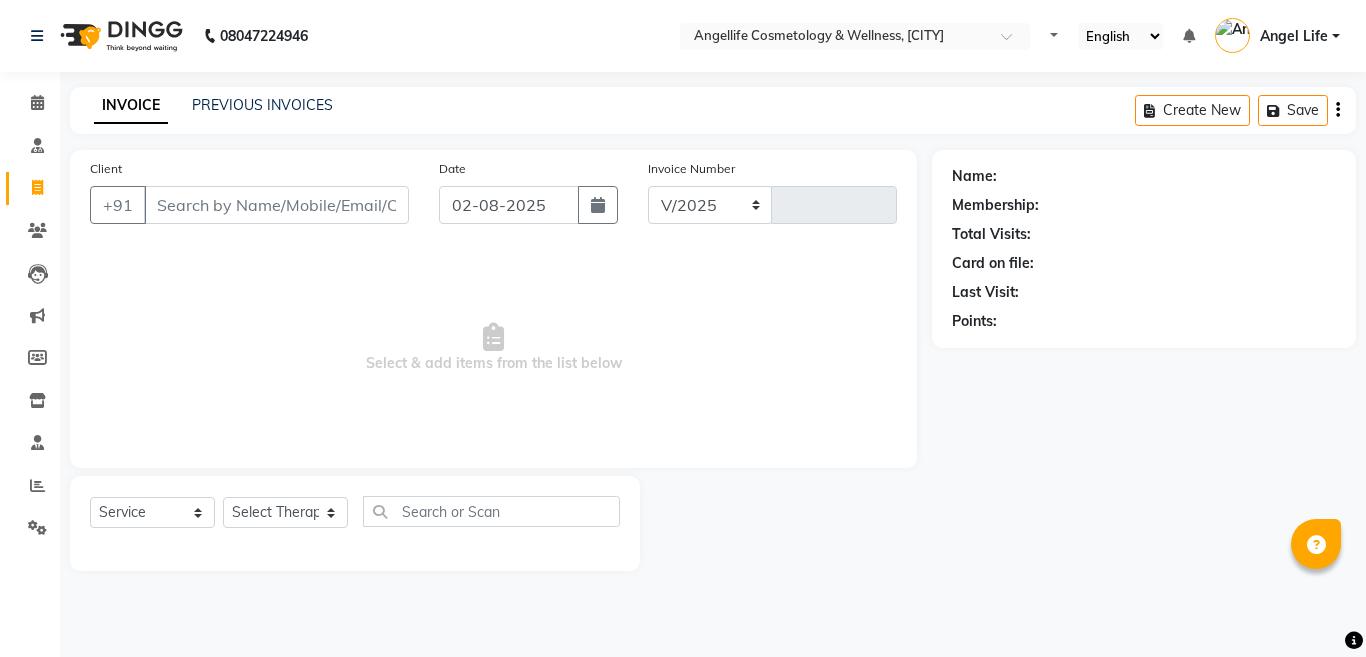 select on "en" 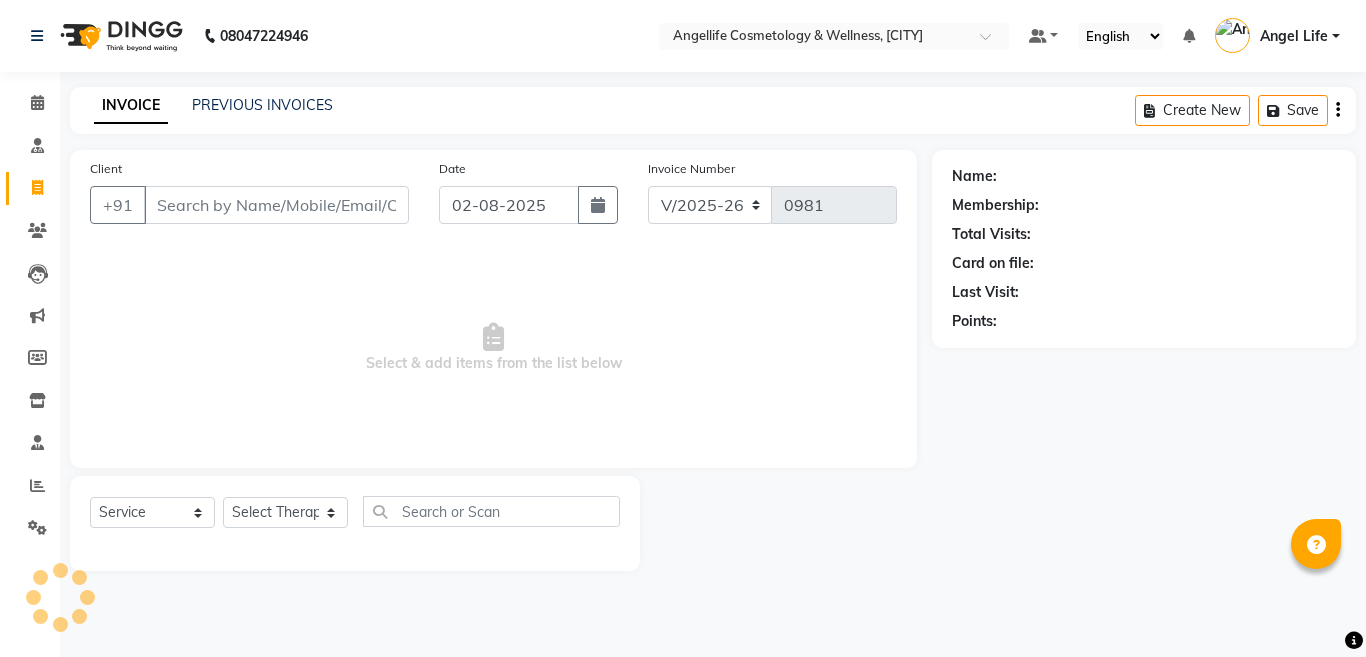 click on "Client" at bounding box center (276, 205) 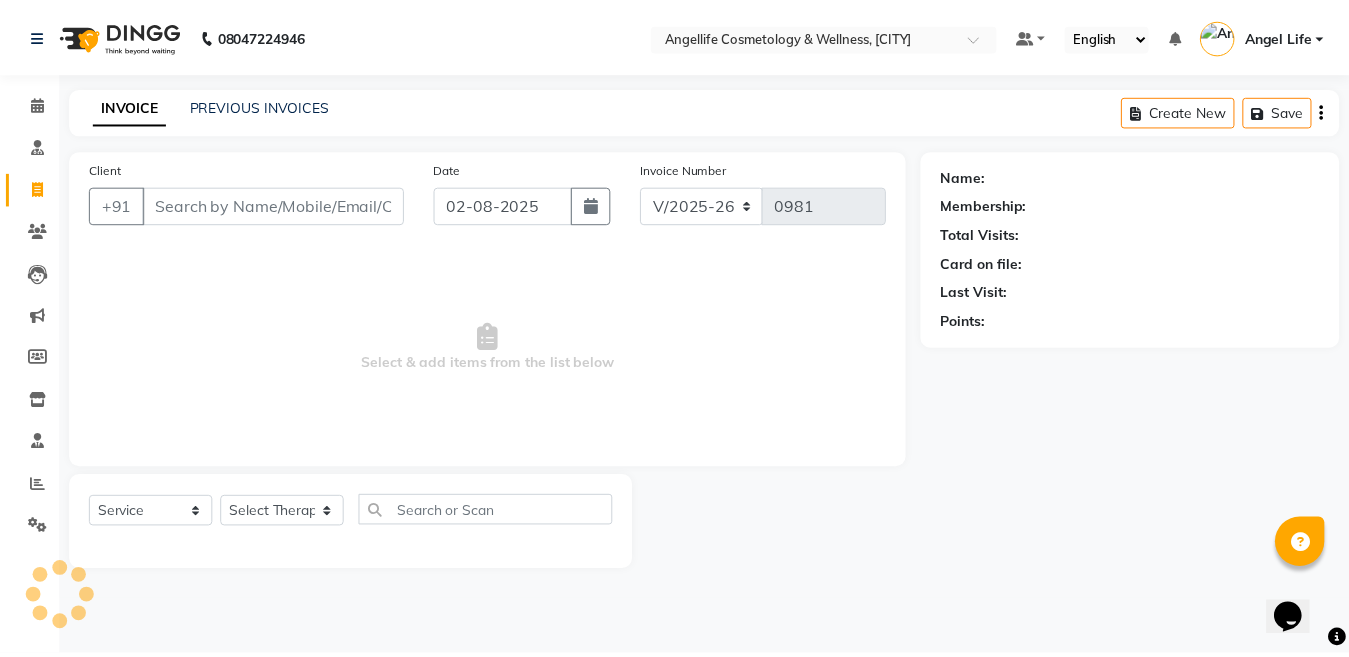 scroll, scrollTop: 0, scrollLeft: 0, axis: both 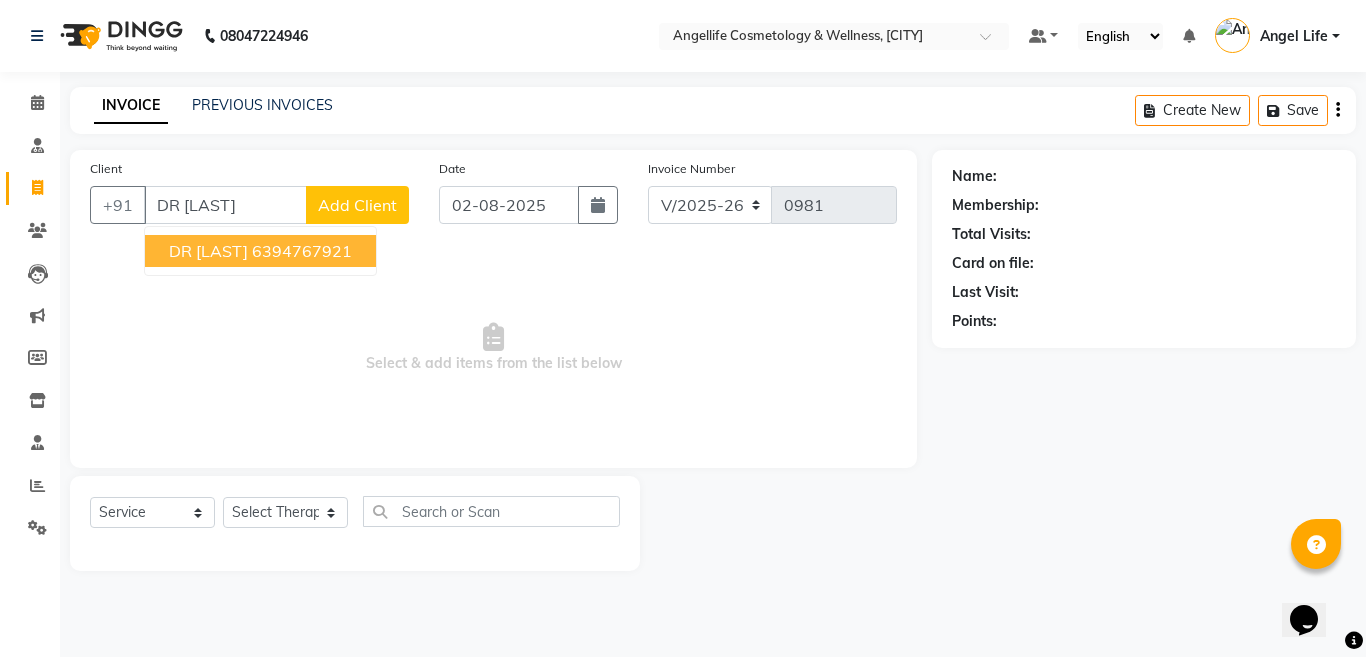 click on "DR [LAST]" at bounding box center (208, 251) 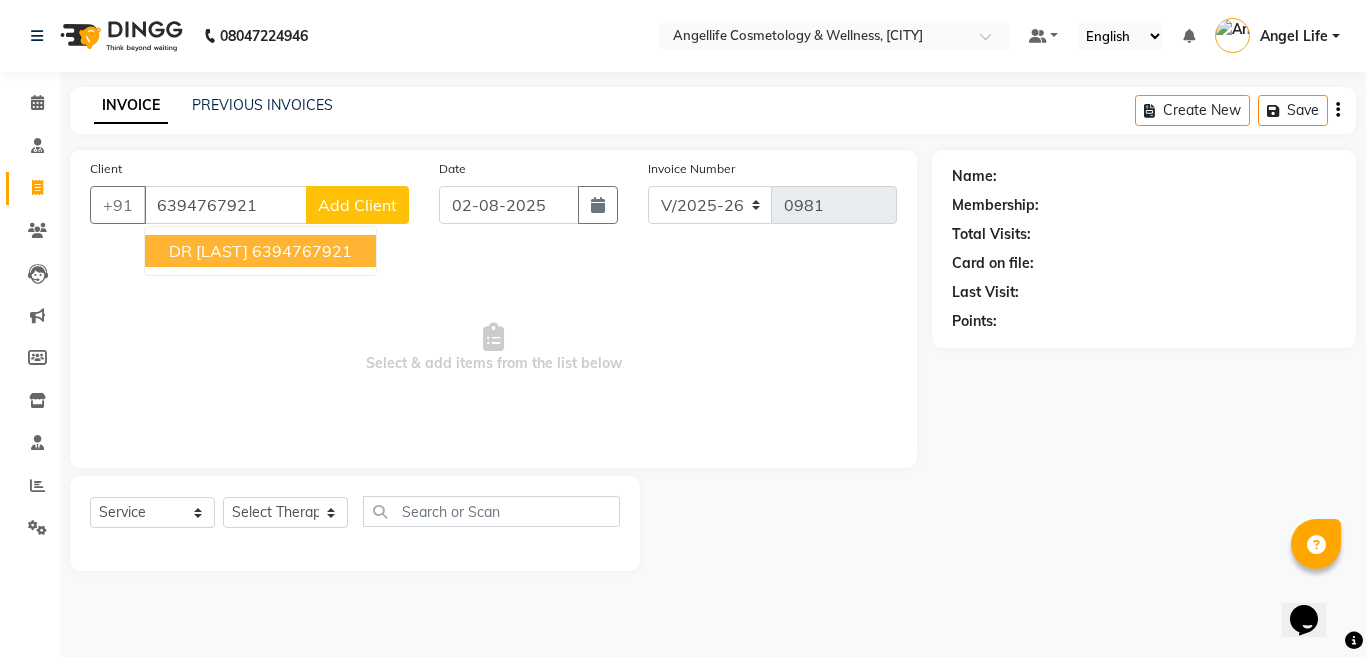 type on "6394767921" 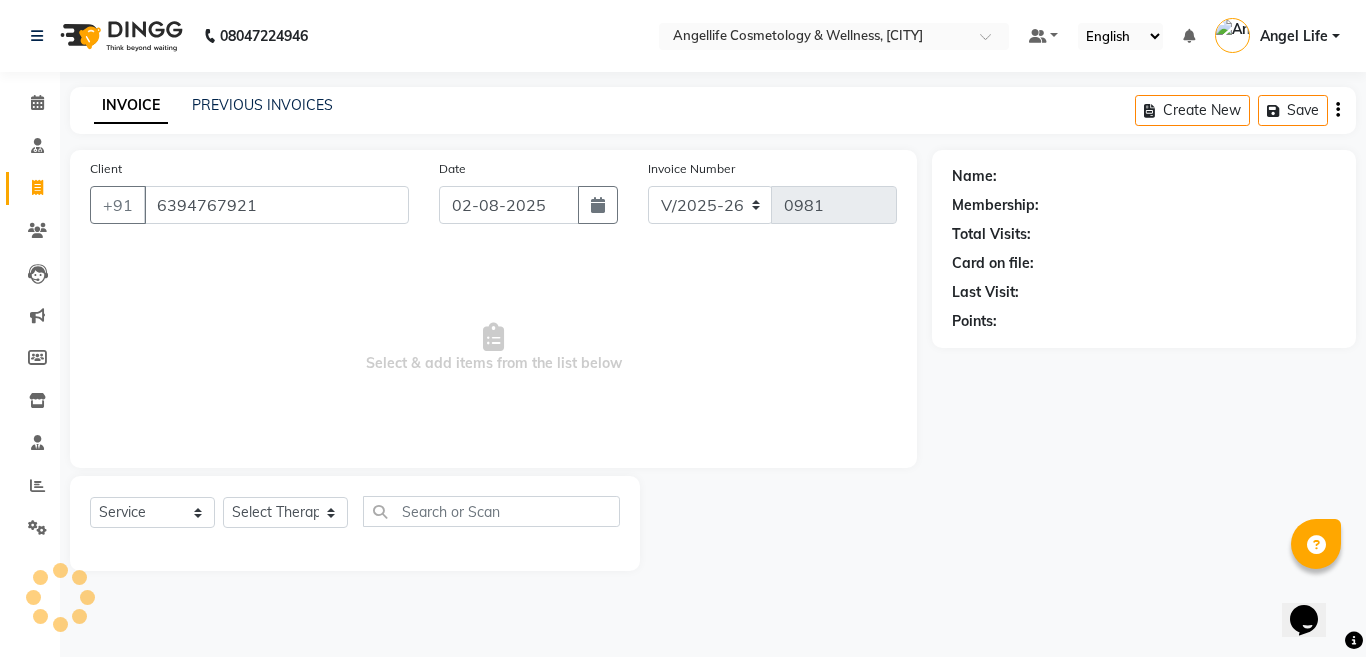 click on "Select & add items from the list below" at bounding box center [493, 348] 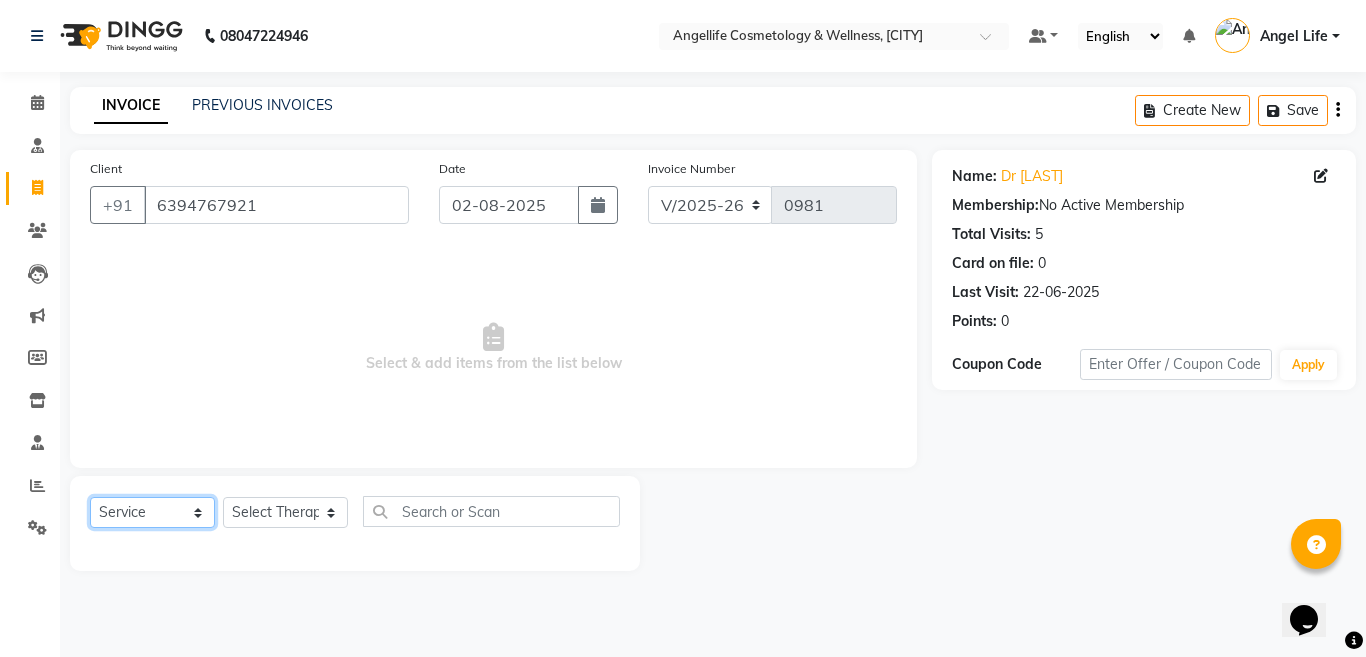 click on "Select  Service  Product  Membership  Package Voucher Prepaid Gift Card" 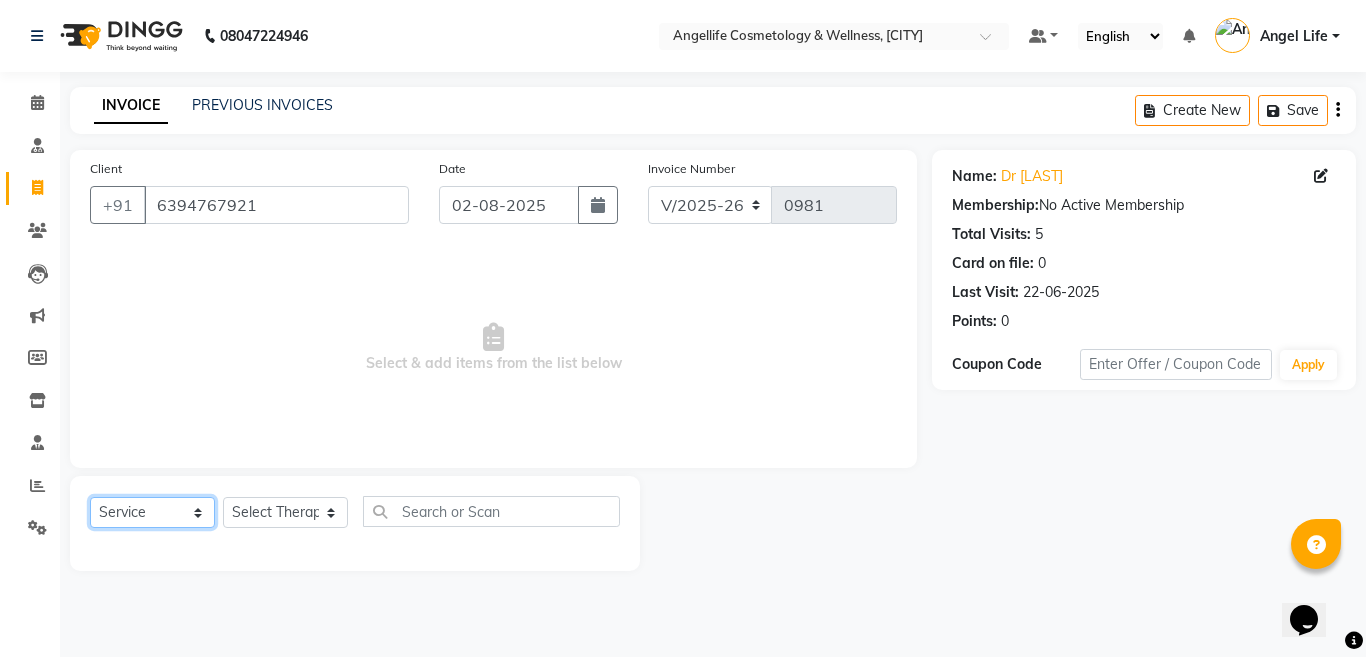 click on "Select  Service  Product  Membership  Package Voucher Prepaid Gift Card" 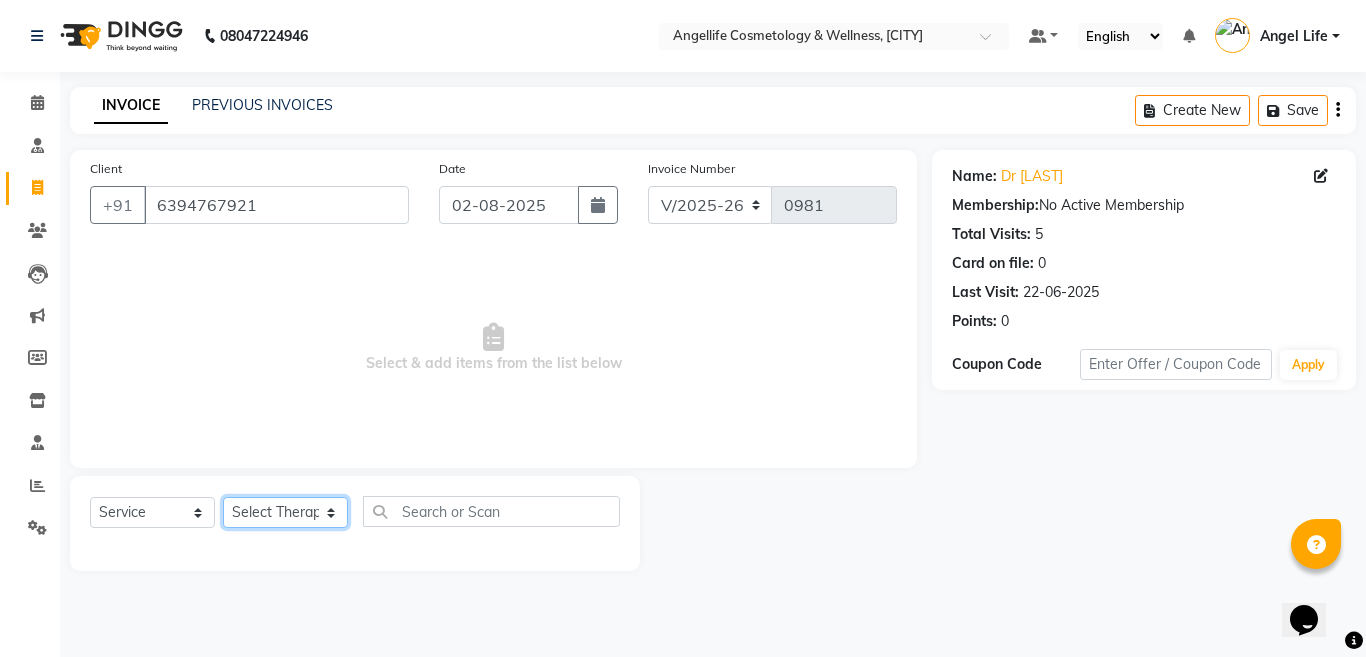 click on "Select Therapist Angel Life AngelLife [CITY] DR [LAST] [LAST] [LAST] [LAST] [LAST] [LAST]" 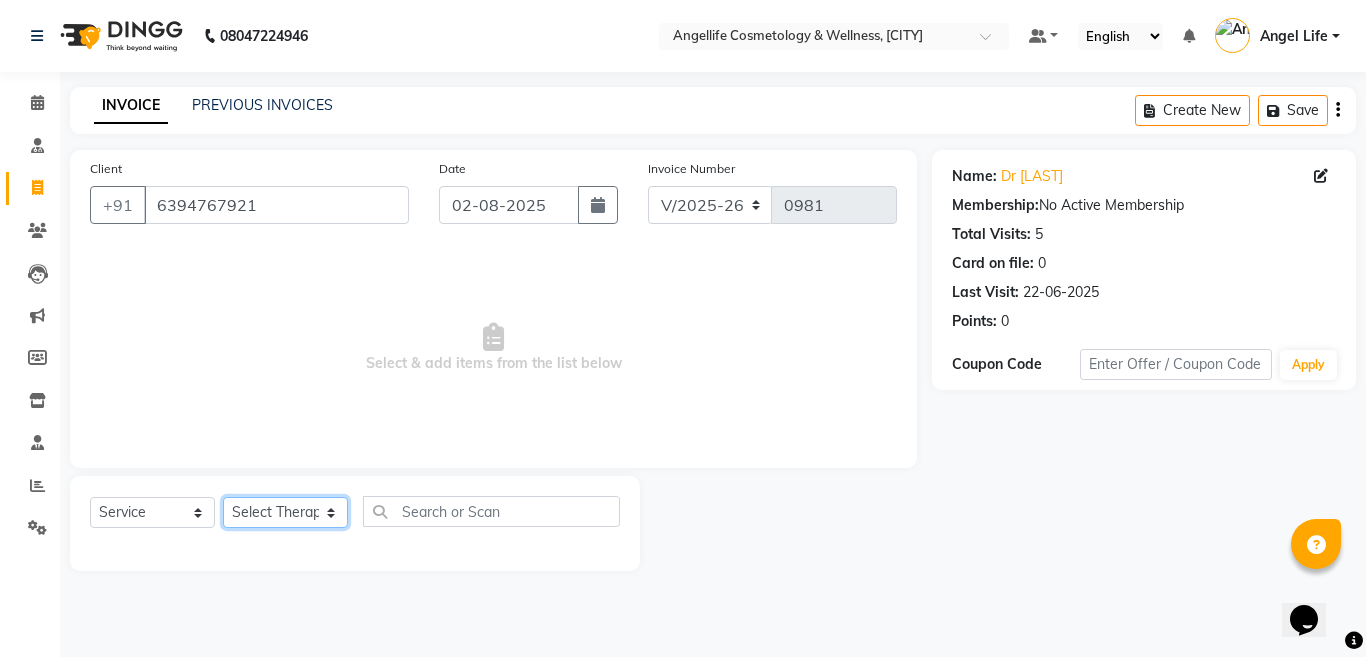 select on "26653" 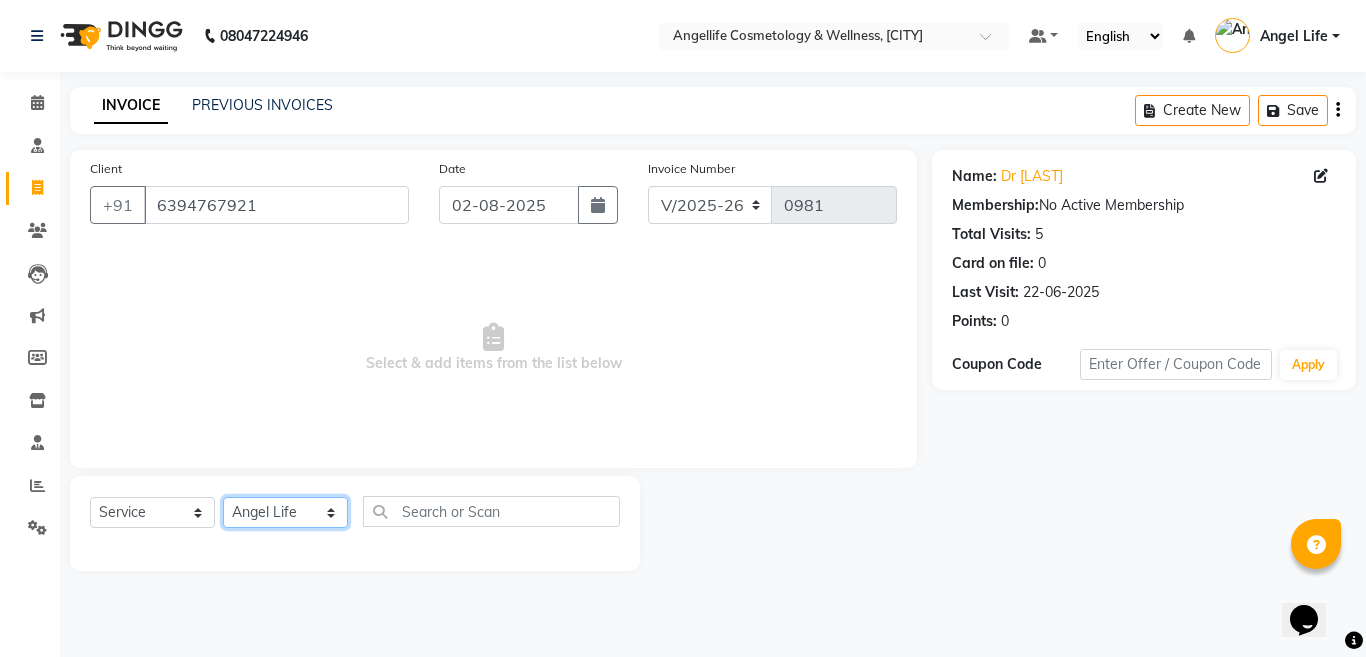 click on "Select Therapist Angel Life AngelLife [CITY] DR [LAST] [LAST] [LAST] [LAST] [LAST] [LAST]" 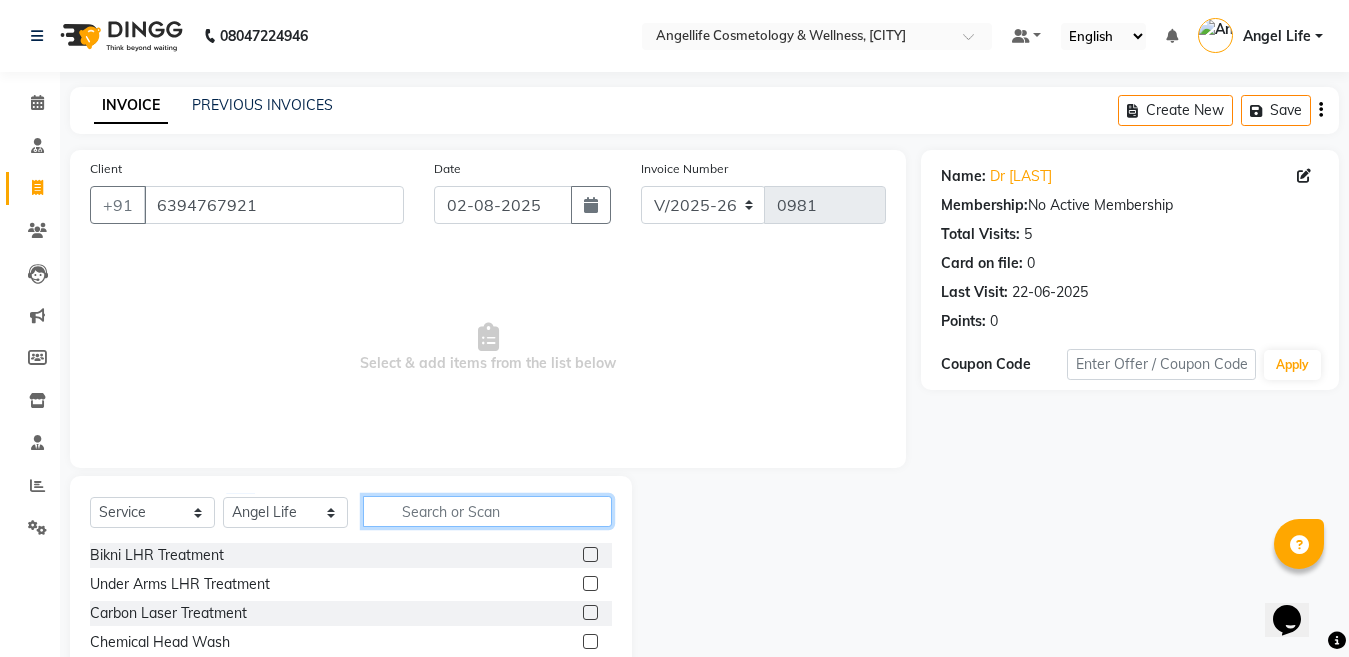 click 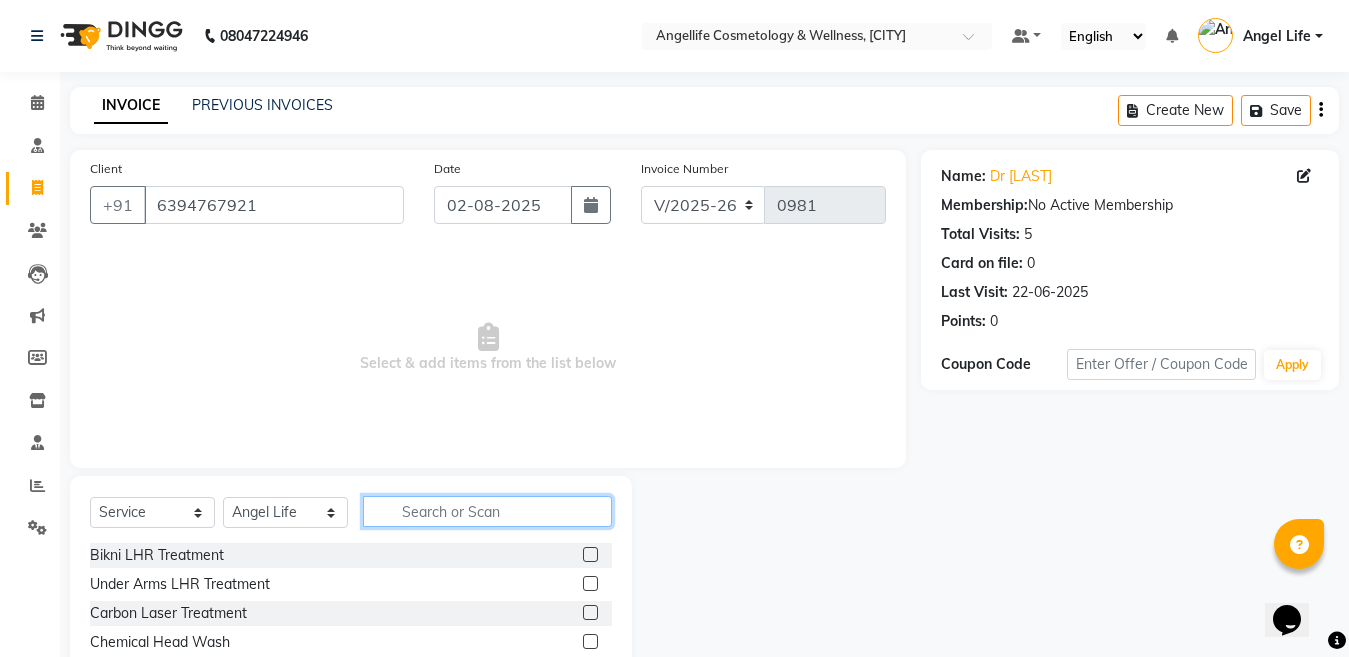 type on "G" 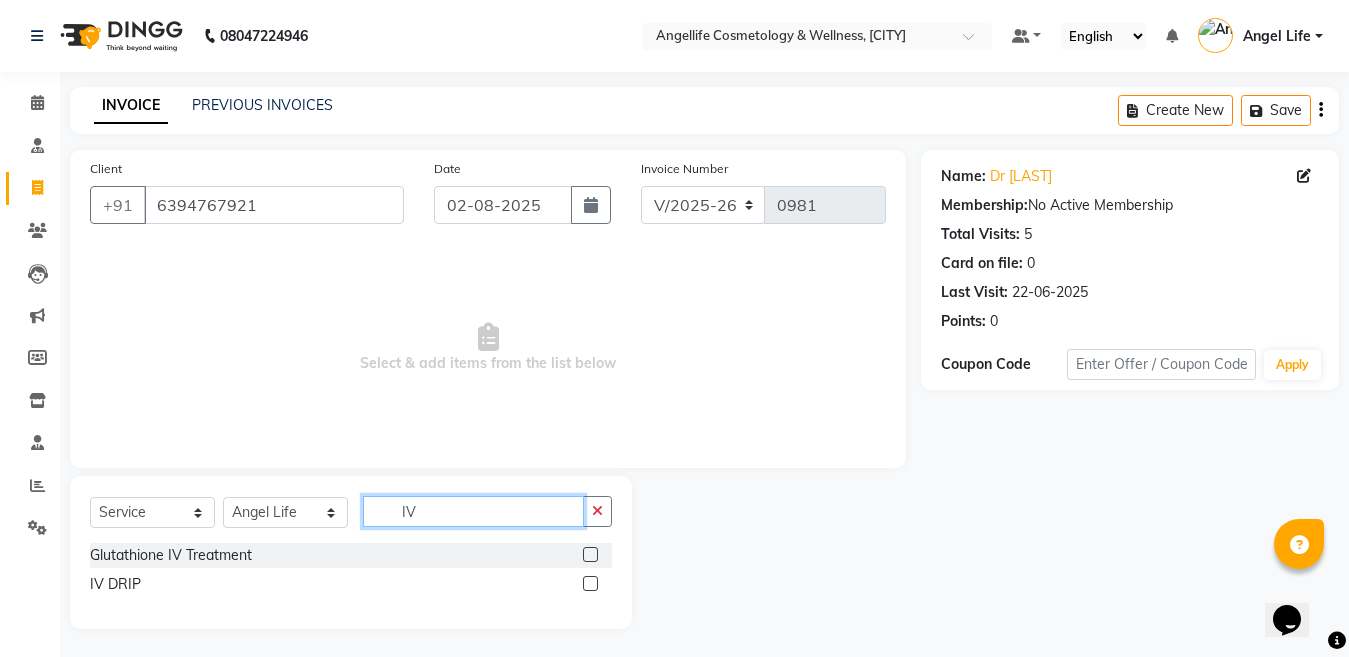 type on "IV" 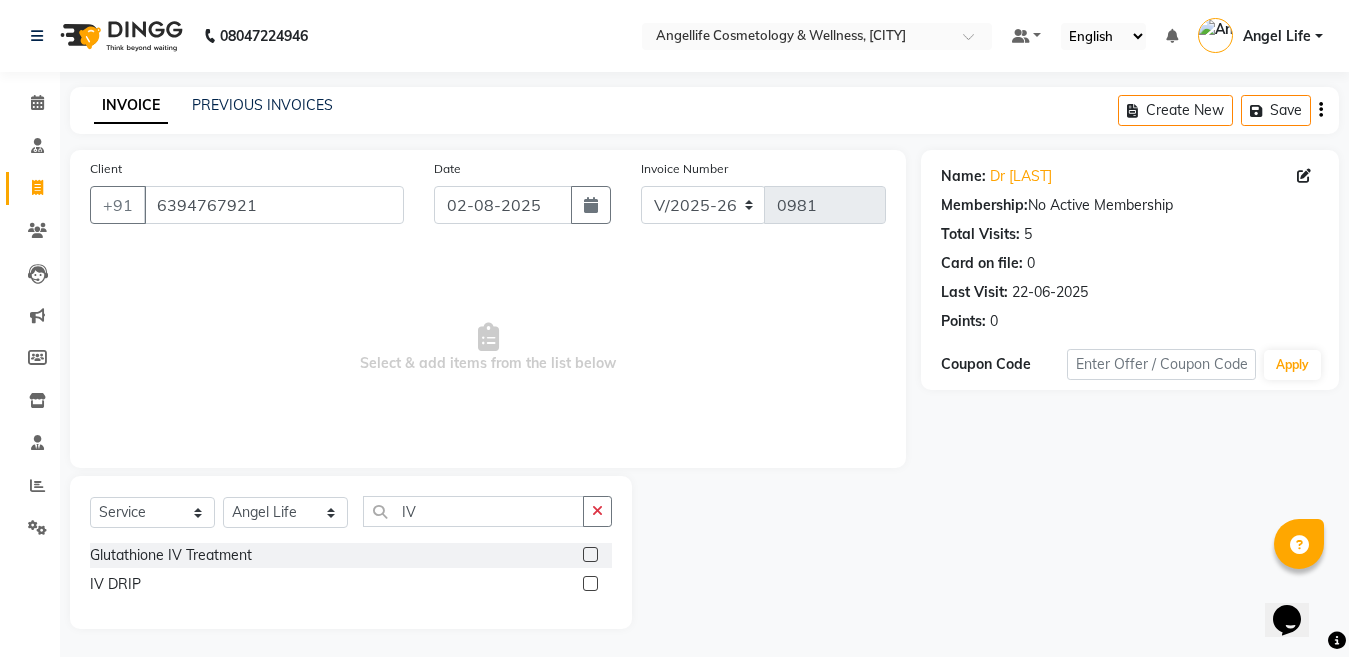 click 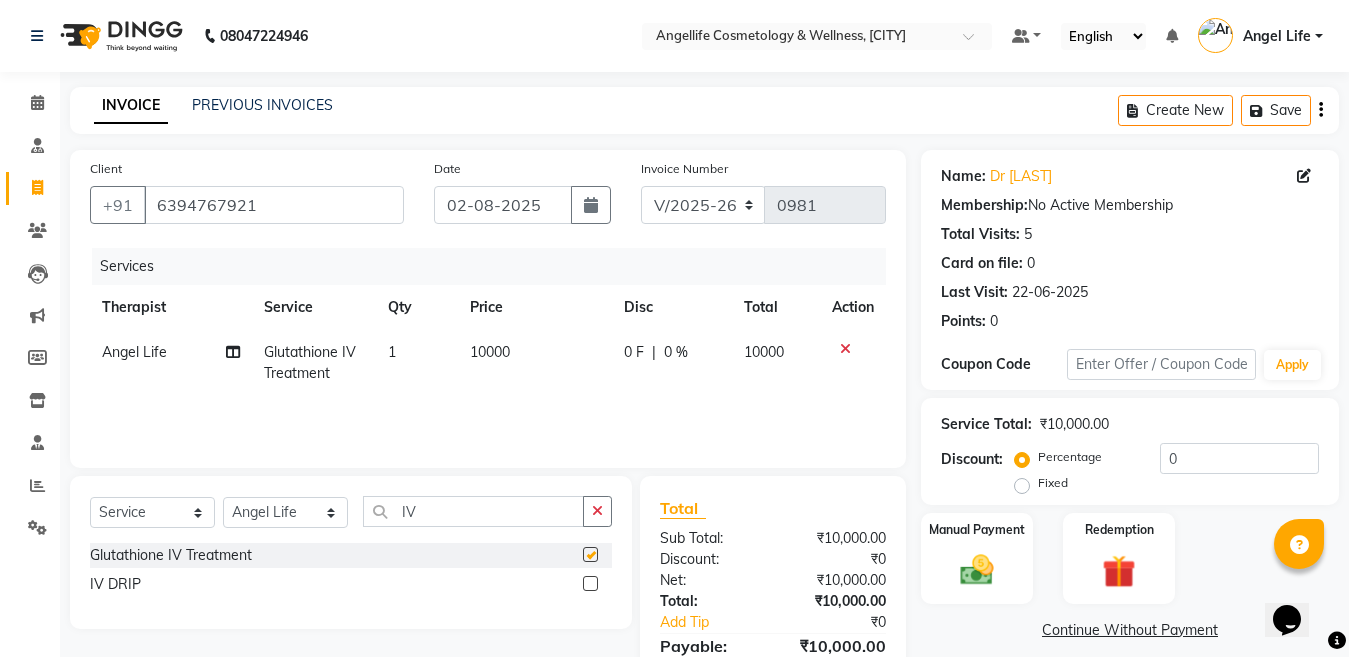 checkbox on "false" 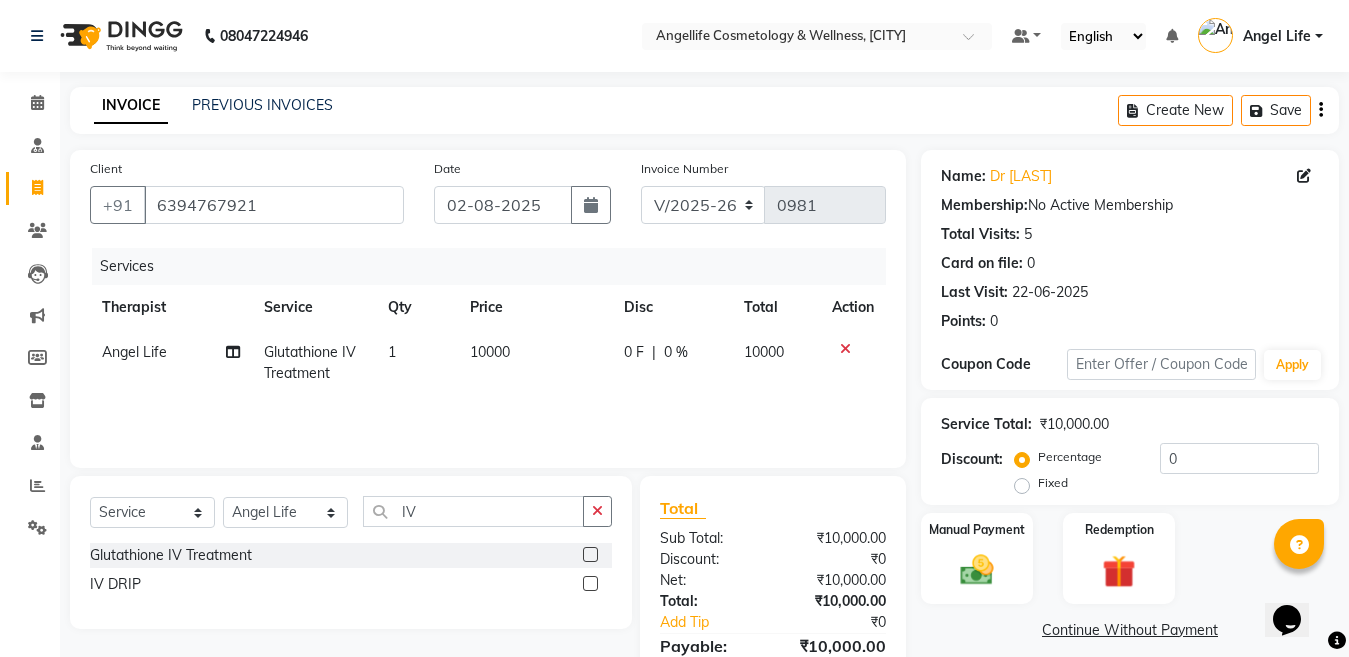 click on "Total Visits:" 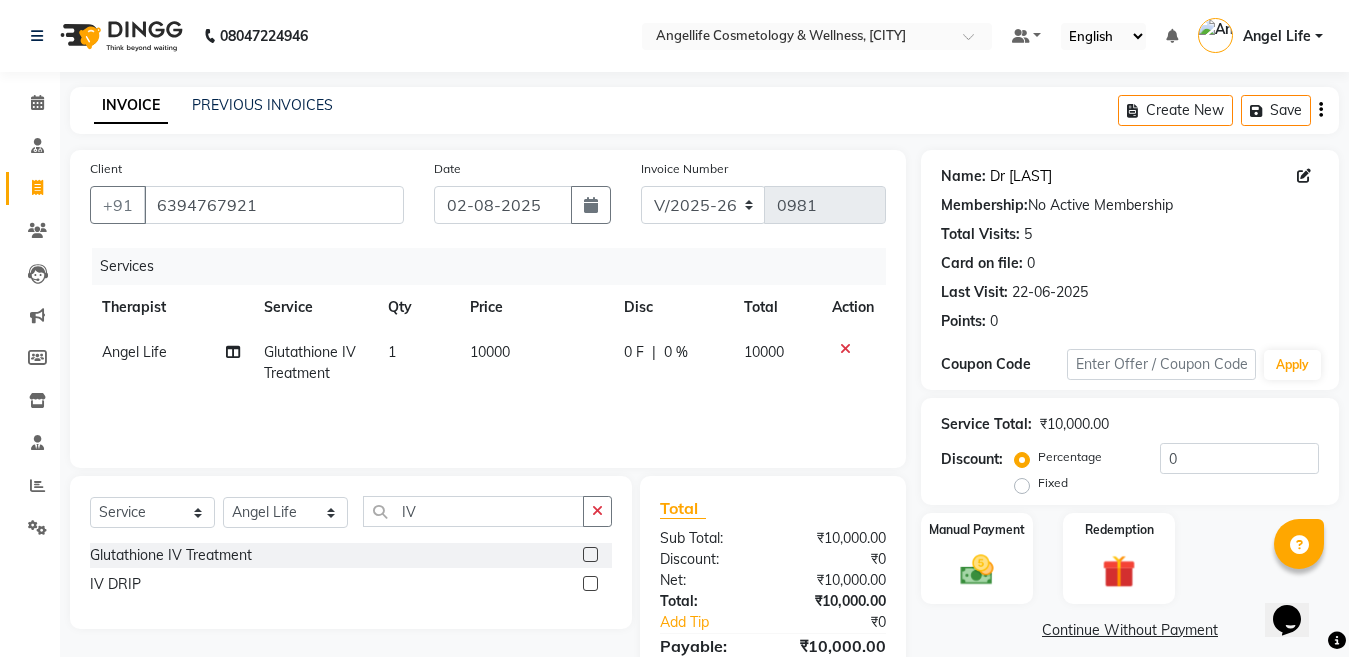 click on "Dr [LAST]" 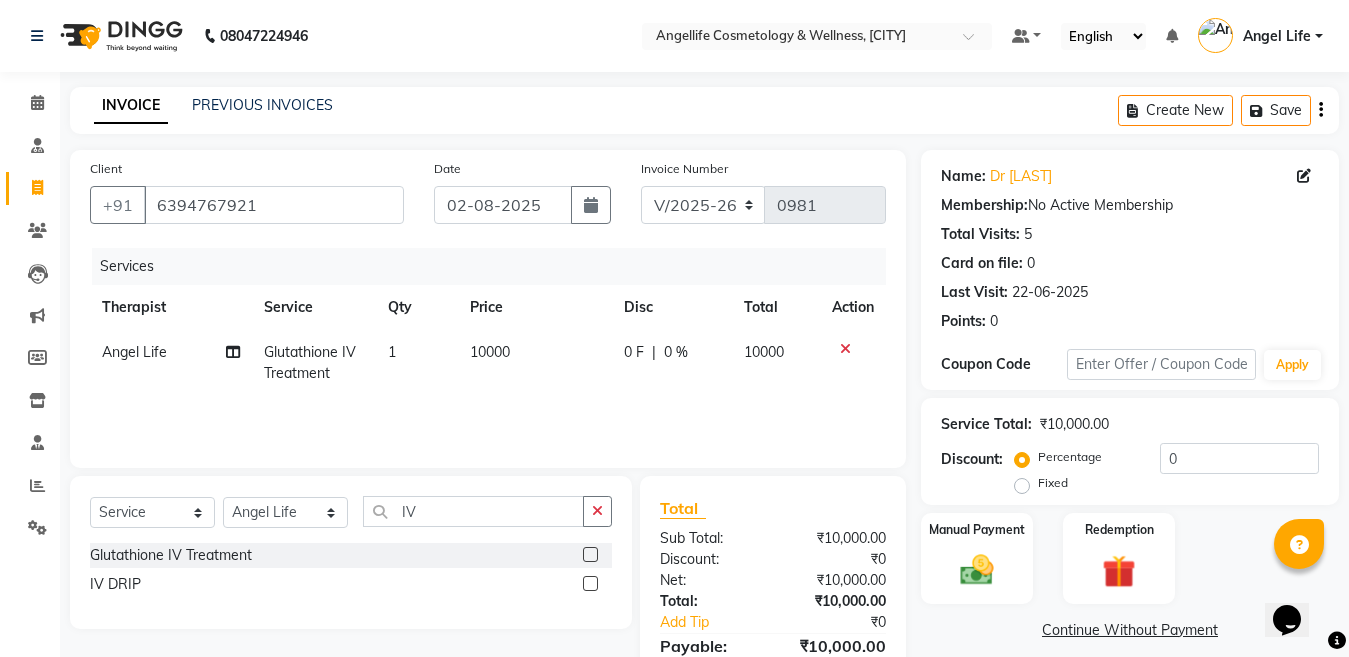 click on "0 %" 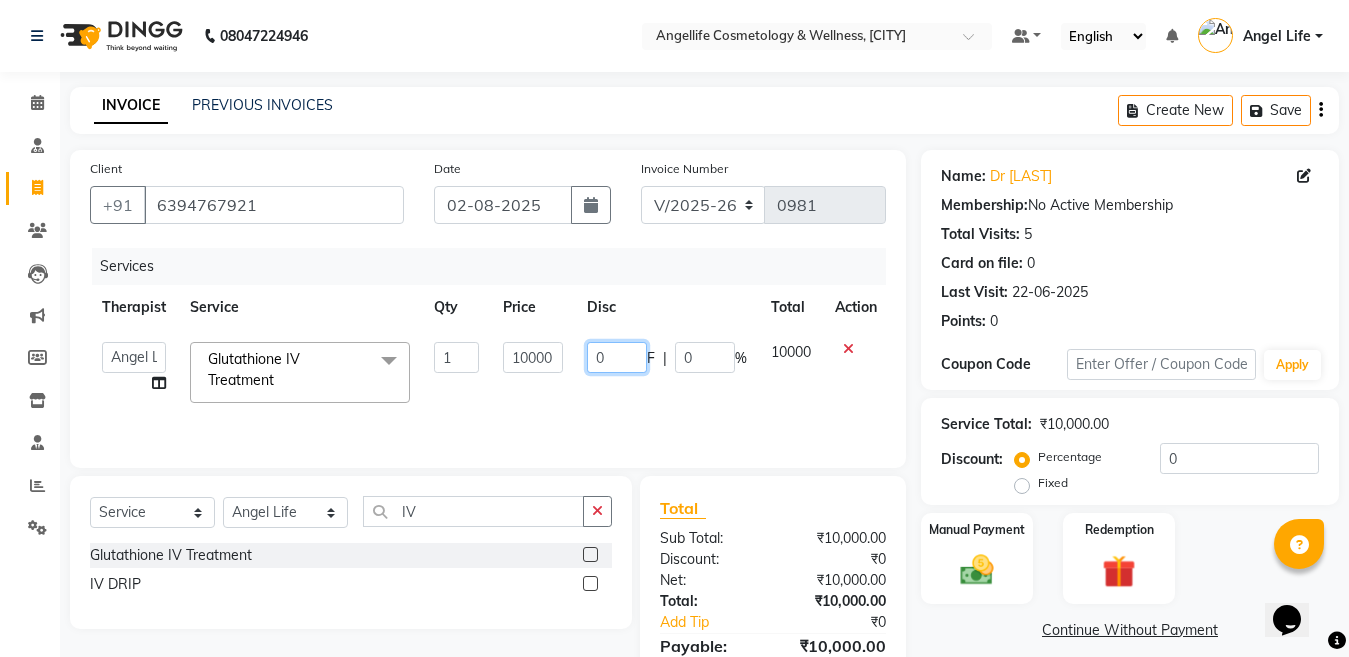 click on "0" 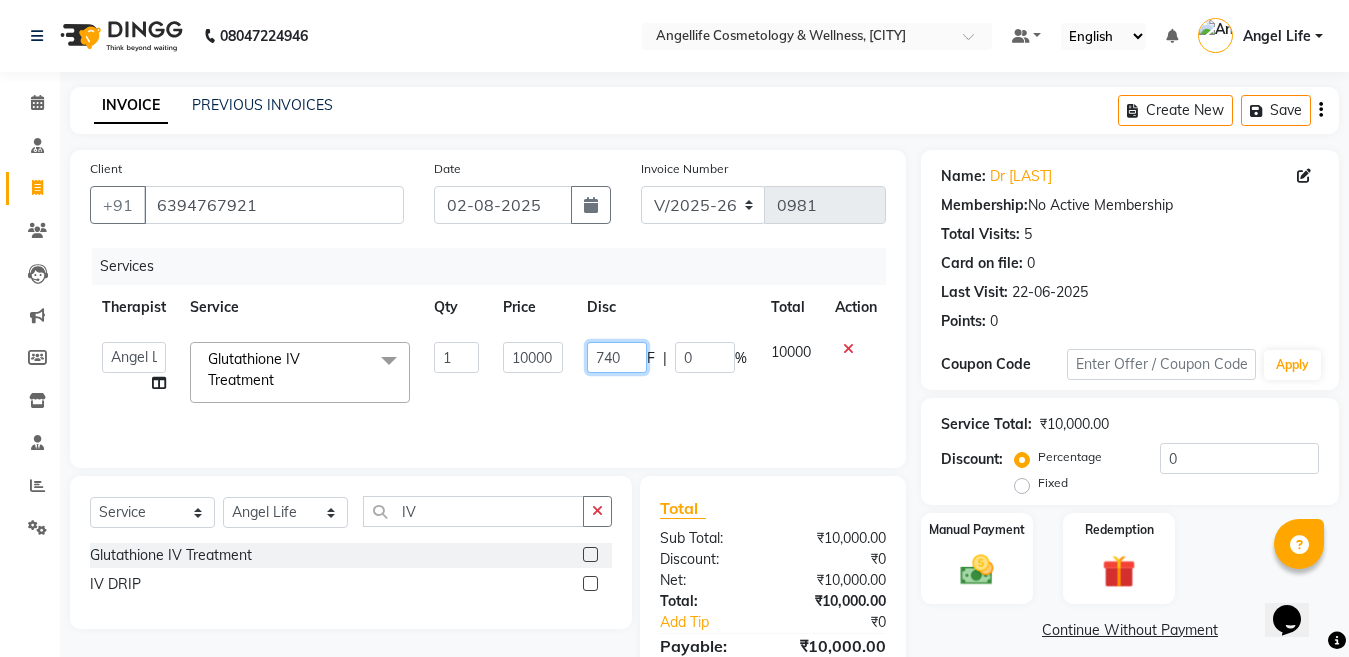 type on "7400" 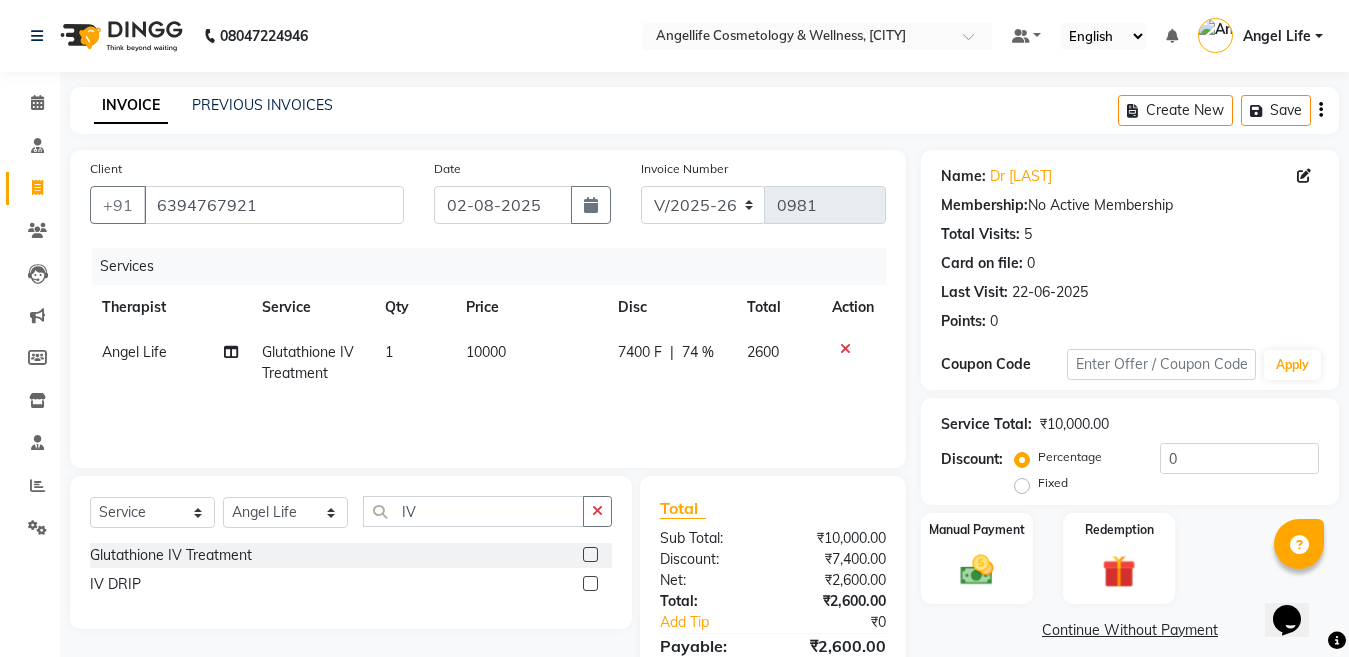 click on "7400 F | 74 %" 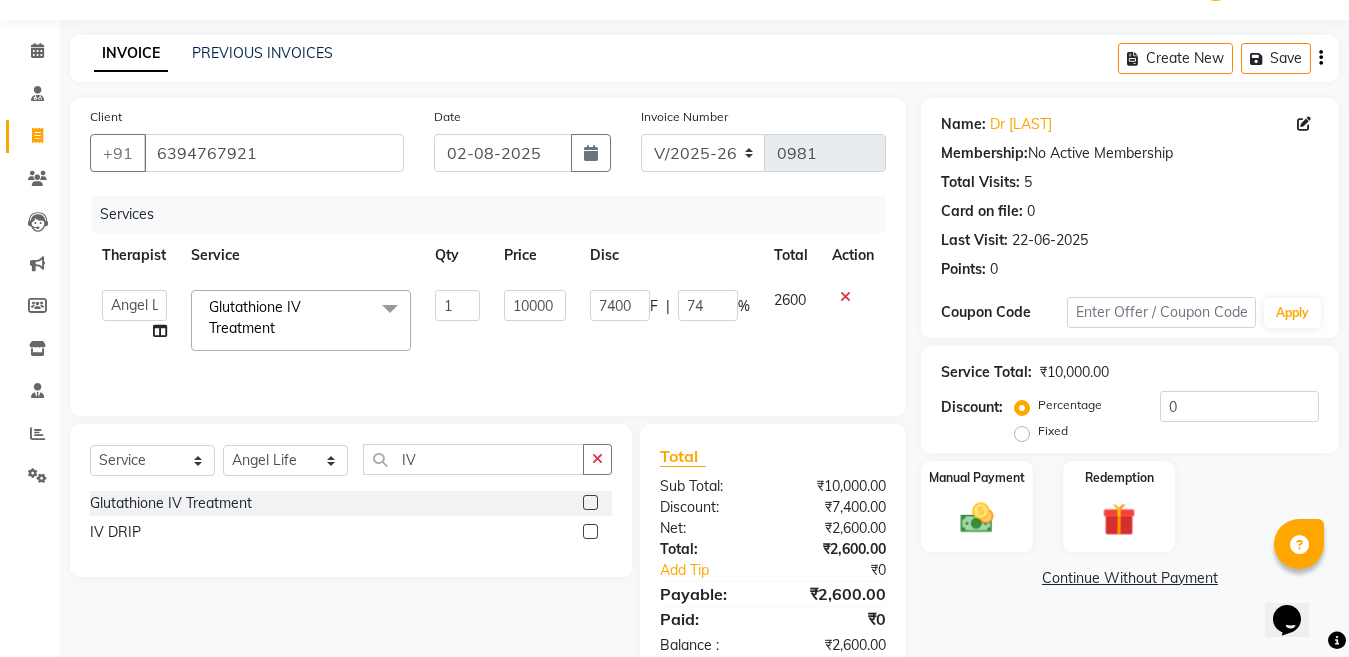 scroll, scrollTop: 101, scrollLeft: 0, axis: vertical 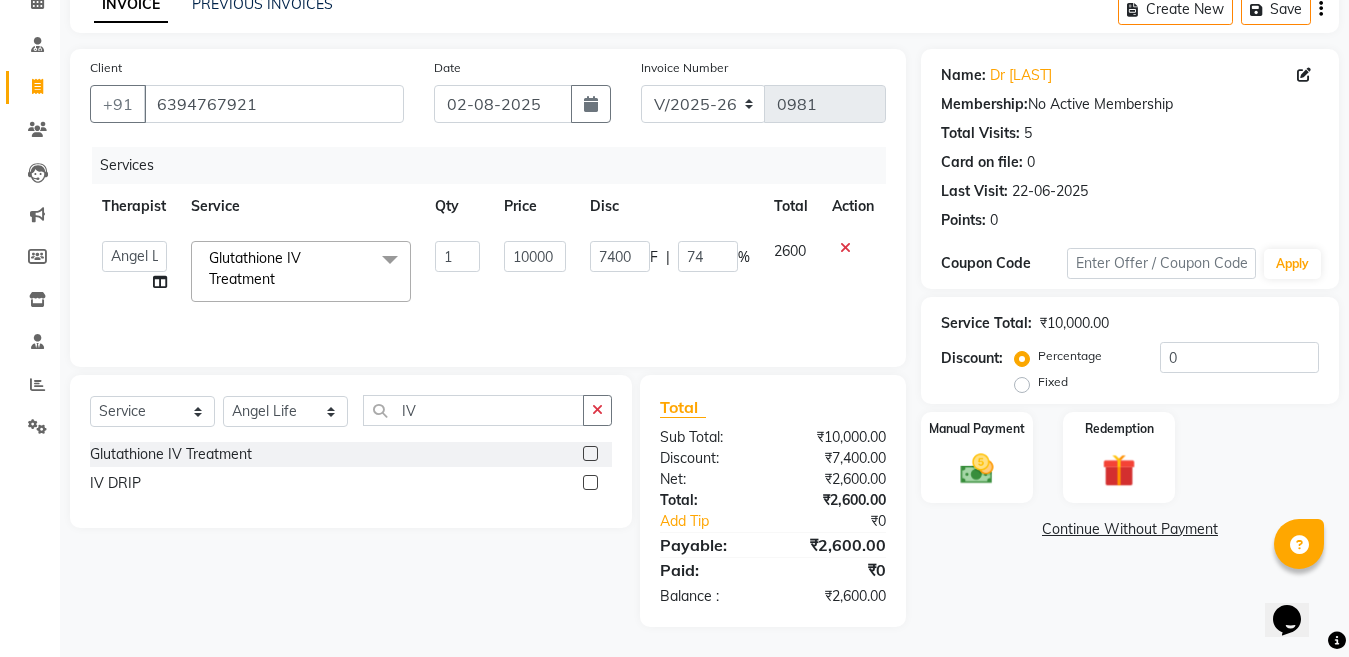 click on "Continue Without Payment" 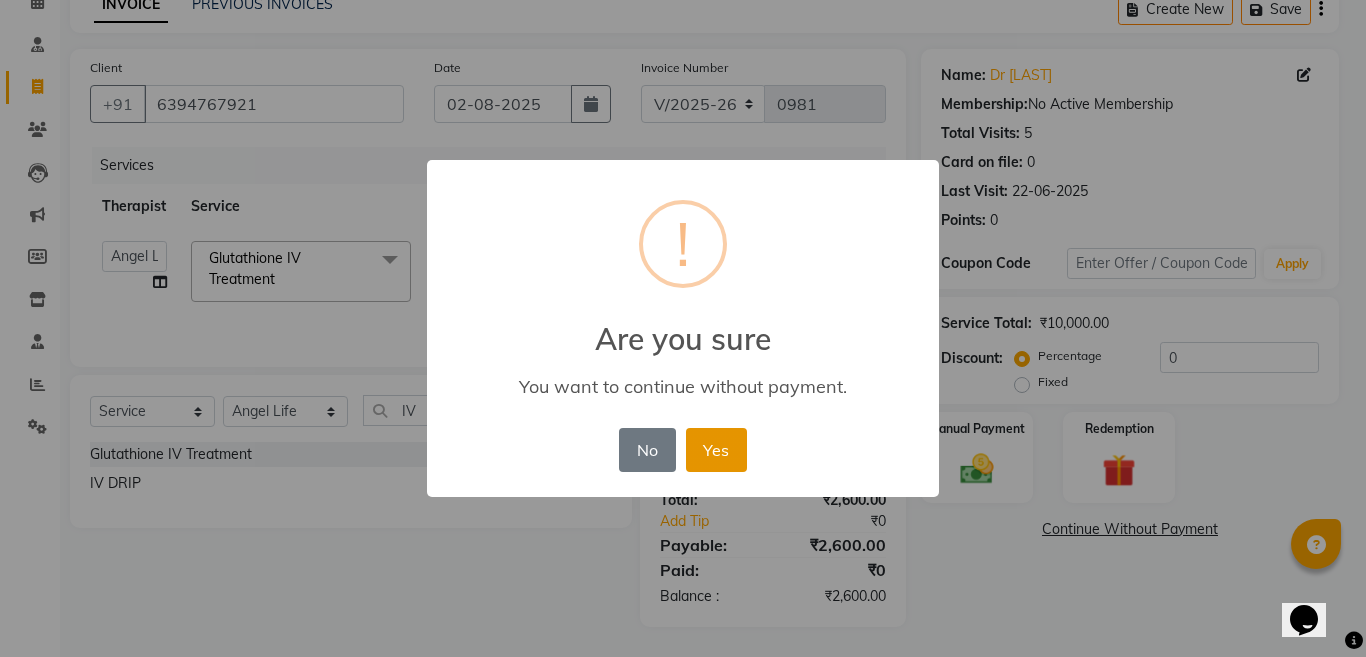 click on "Yes" at bounding box center [716, 450] 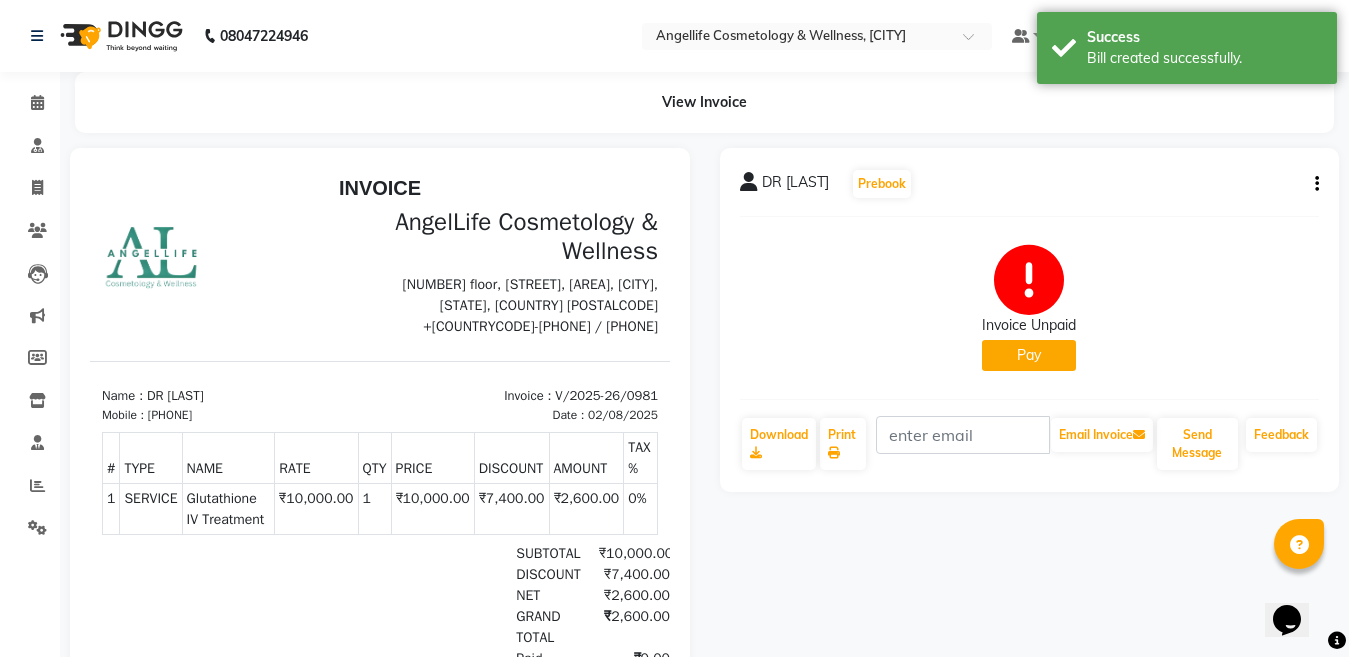 scroll, scrollTop: 0, scrollLeft: 0, axis: both 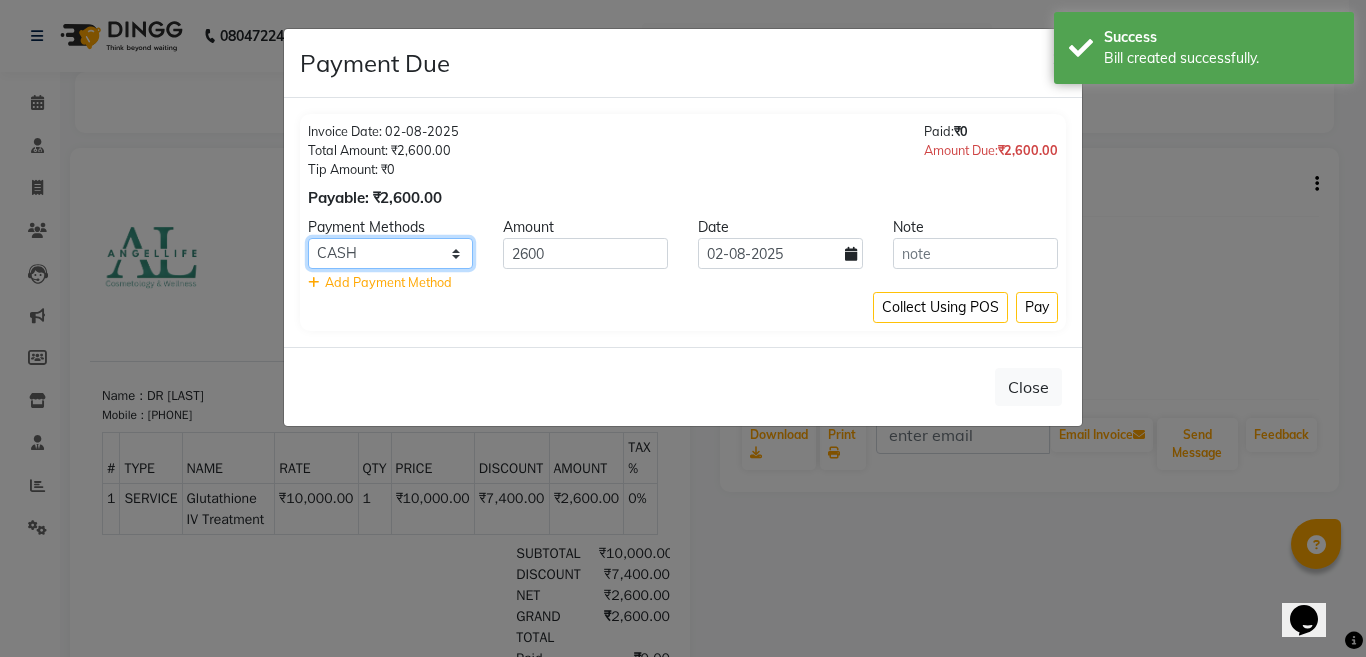 click on "CASH CARD ONLINE CUSTOM GPay PayTM PhonePe UPI NearBuy Loan BharatPay Cheque MosamBee MI Voucher Bank Family Visa Card Master Card BharatPay Card UPI BharatPay Other Cards Juice by MCB MyT Money MariDeal DefiDeal Deal.mu THD TCL CEdge Card M UPI M UPI Axis UPI Union Card (Indian Bank) Card (DL Bank) RS BTC Wellnessta Razorpay Complimentary Nift Spa Finder Spa Week Venmo BFL LoanTap SaveIN GMoney ATH Movil On Account Chamber Gift Card Trade Comp Donation Card on File Envision BRAC Card City Card bKash Credit Card Debit Card Shoutlo LUZO Jazz Cash AmEx Discover Tabby Online W Room Charge Room Charge USD Room Charge Euro Room Charge EGP Room Charge GBP Bajaj Finserv Bad Debts Card: IDFC Card: IOB Coupon Gcash PayMaya Instamojo COnline UOnline SOnline SCard Paypal PPR PPV PPC PPN PPG PPE CAMP Benefit ATH Movil Dittor App Rupay Diners iPrepaid iPackage District App Pine Labs Cash Payment Pnb Bank GPay NT Cash Lash GPay Lash Cash Nail GPay Nail Cash BANKTANSFER Dreamfolks BOB SBI Save-In Nail Card Lash Card" 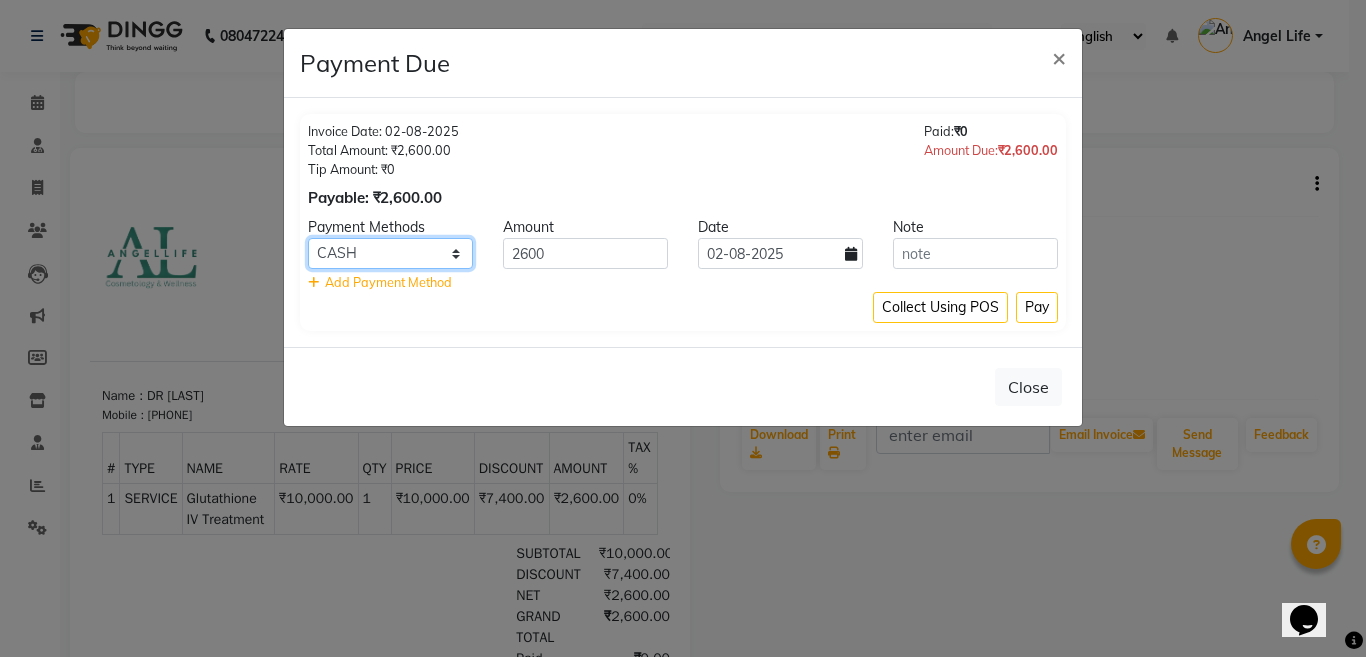 select on "8" 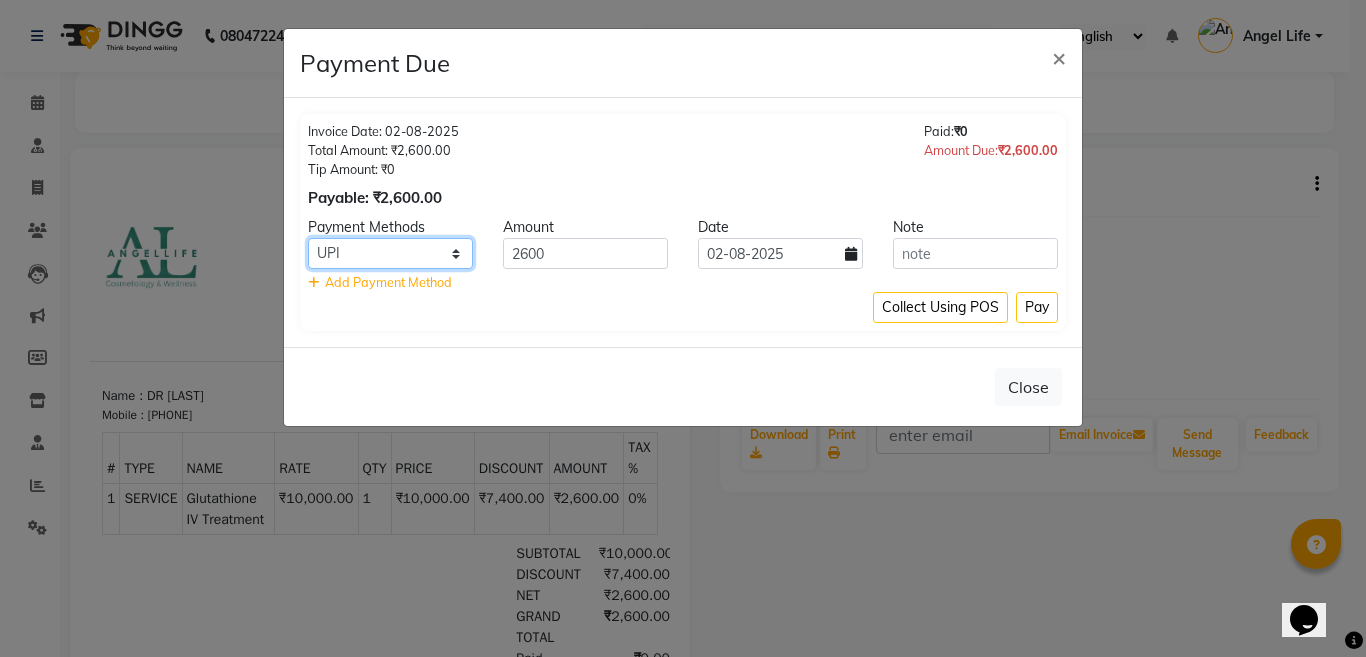 click on "CASH CARD ONLINE CUSTOM GPay PayTM PhonePe UPI NearBuy Loan BharatPay Cheque MosamBee MI Voucher Bank Family Visa Card Master Card BharatPay Card UPI BharatPay Other Cards Juice by MCB MyT Money MariDeal DefiDeal Deal.mu THD TCL CEdge Card M UPI M UPI Axis UPI Union Card (Indian Bank) Card (DL Bank) RS BTC Wellnessta Razorpay Complimentary Nift Spa Finder Spa Week Venmo BFL LoanTap SaveIN GMoney ATH Movil On Account Chamber Gift Card Trade Comp Donation Card on File Envision BRAC Card City Card bKash Credit Card Debit Card Shoutlo LUZO Jazz Cash AmEx Discover Tabby Online W Room Charge Room Charge USD Room Charge Euro Room Charge EGP Room Charge GBP Bajaj Finserv Bad Debts Card: IDFC Card: IOB Coupon Gcash PayMaya Instamojo COnline UOnline SOnline SCard Paypal PPR PPV PPC PPN PPG PPE CAMP Benefit ATH Movil Dittor App Rupay Diners iPrepaid iPackage District App Pine Labs Cash Payment Pnb Bank GPay NT Cash Lash GPay Lash Cash Nail GPay Nail Cash BANKTANSFER Dreamfolks BOB SBI Save-In Nail Card Lash Card" 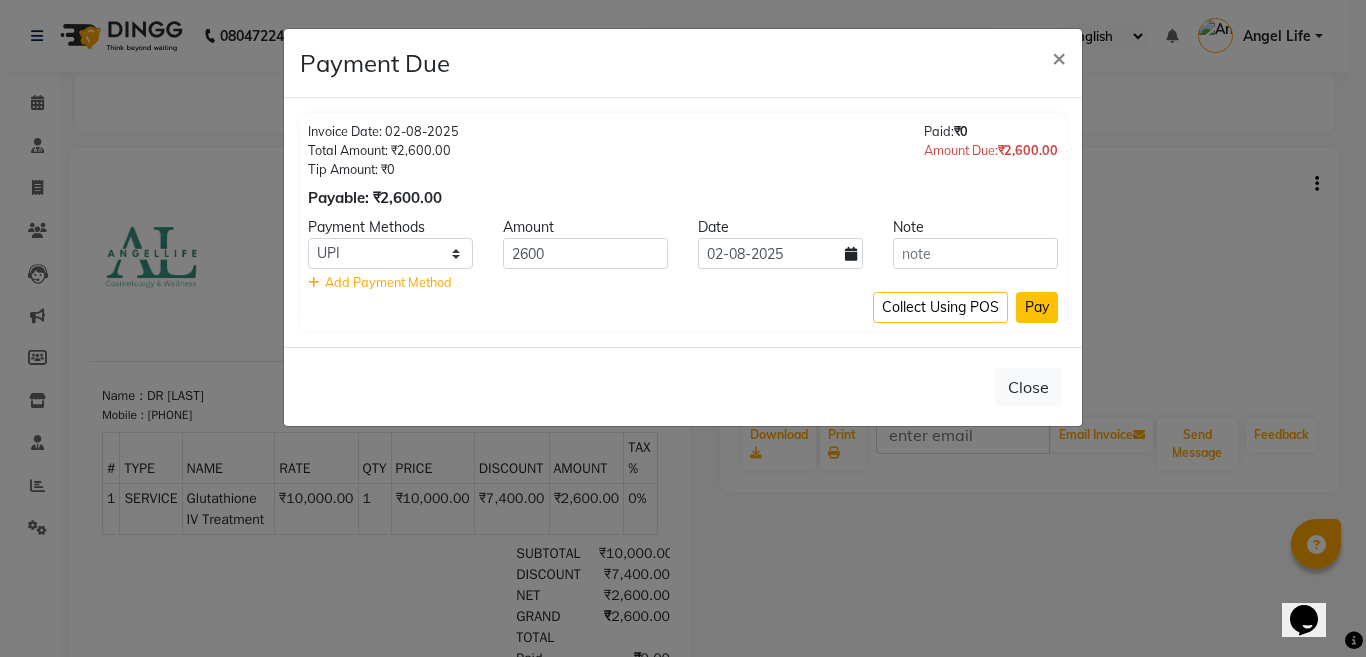 click on "Pay" 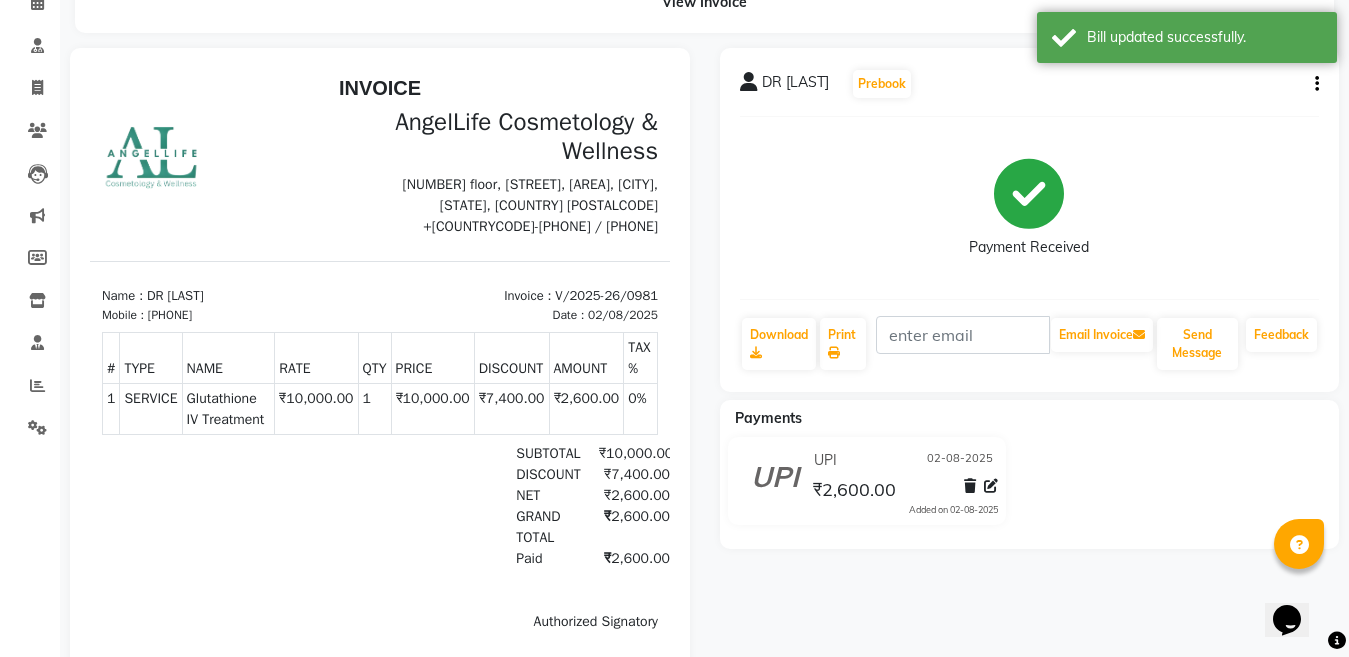 scroll, scrollTop: 200, scrollLeft: 0, axis: vertical 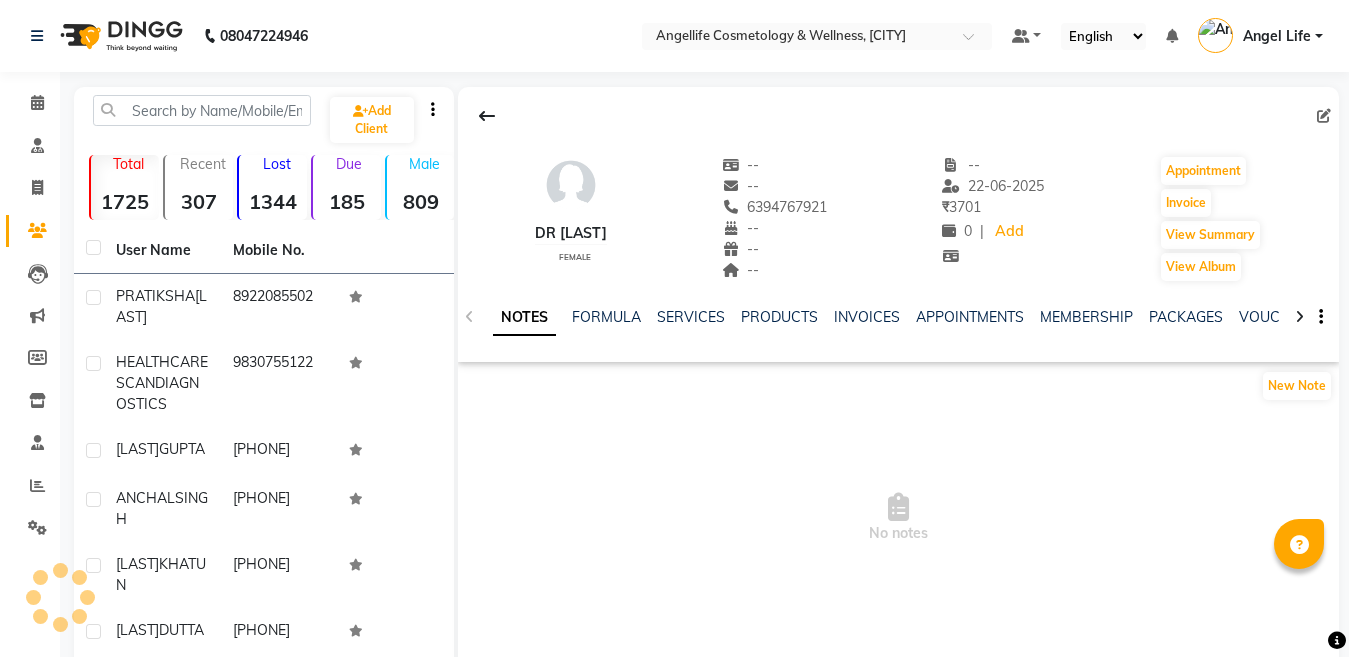 select on "en" 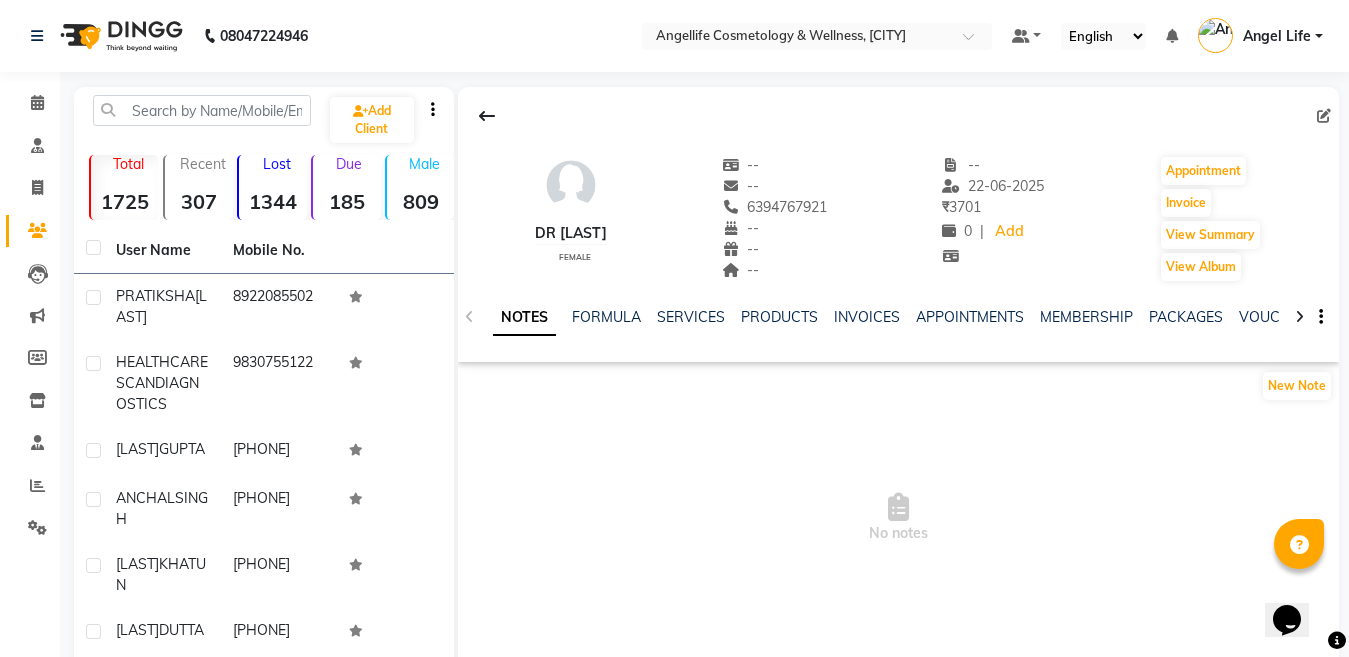 scroll, scrollTop: 0, scrollLeft: 0, axis: both 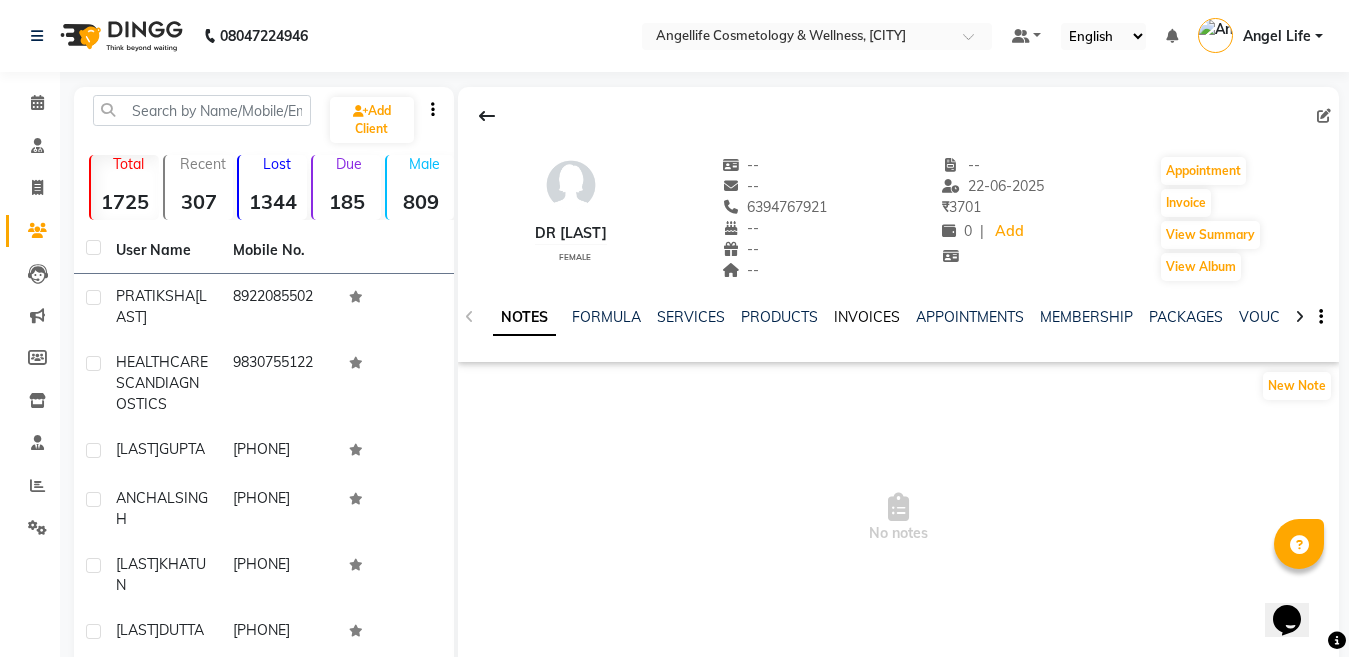 click on "INVOICES" 